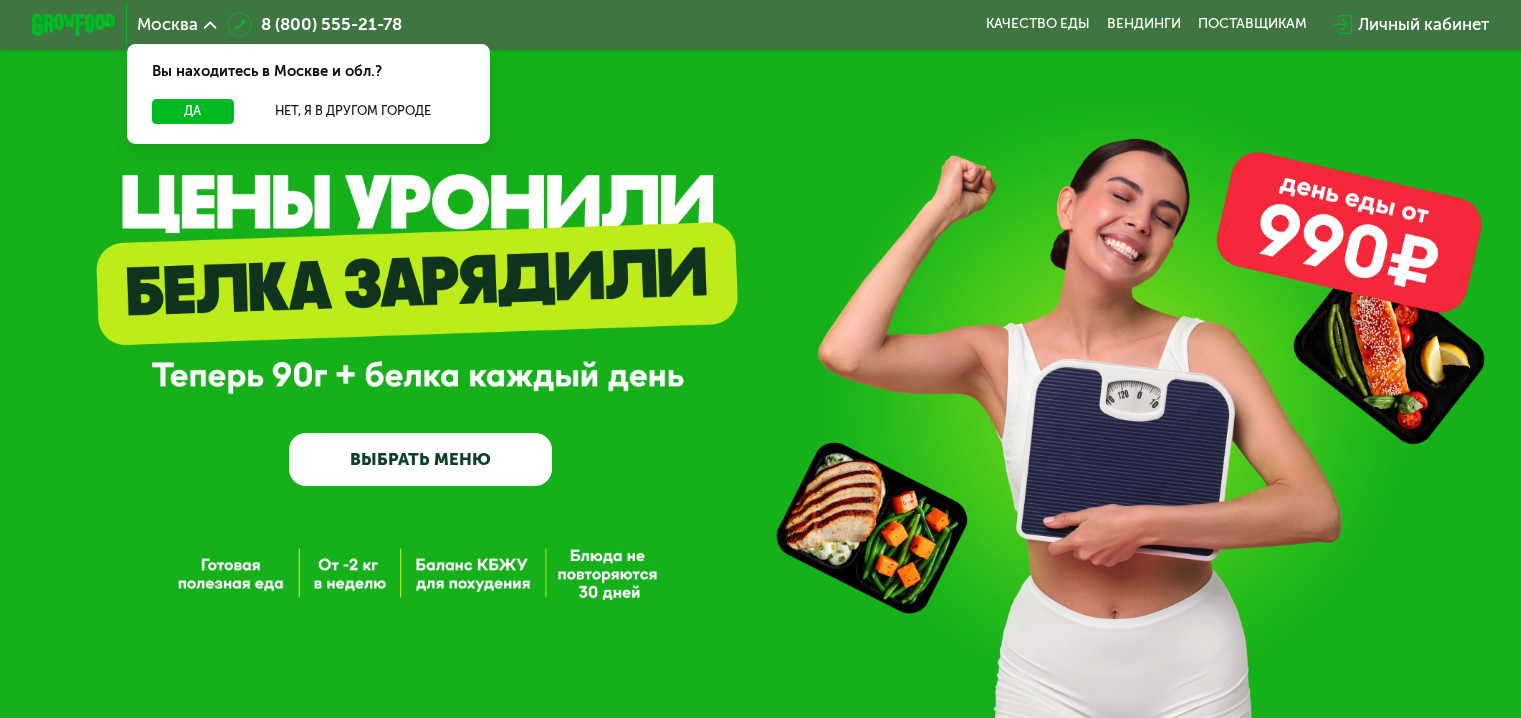 scroll, scrollTop: 0, scrollLeft: 0, axis: both 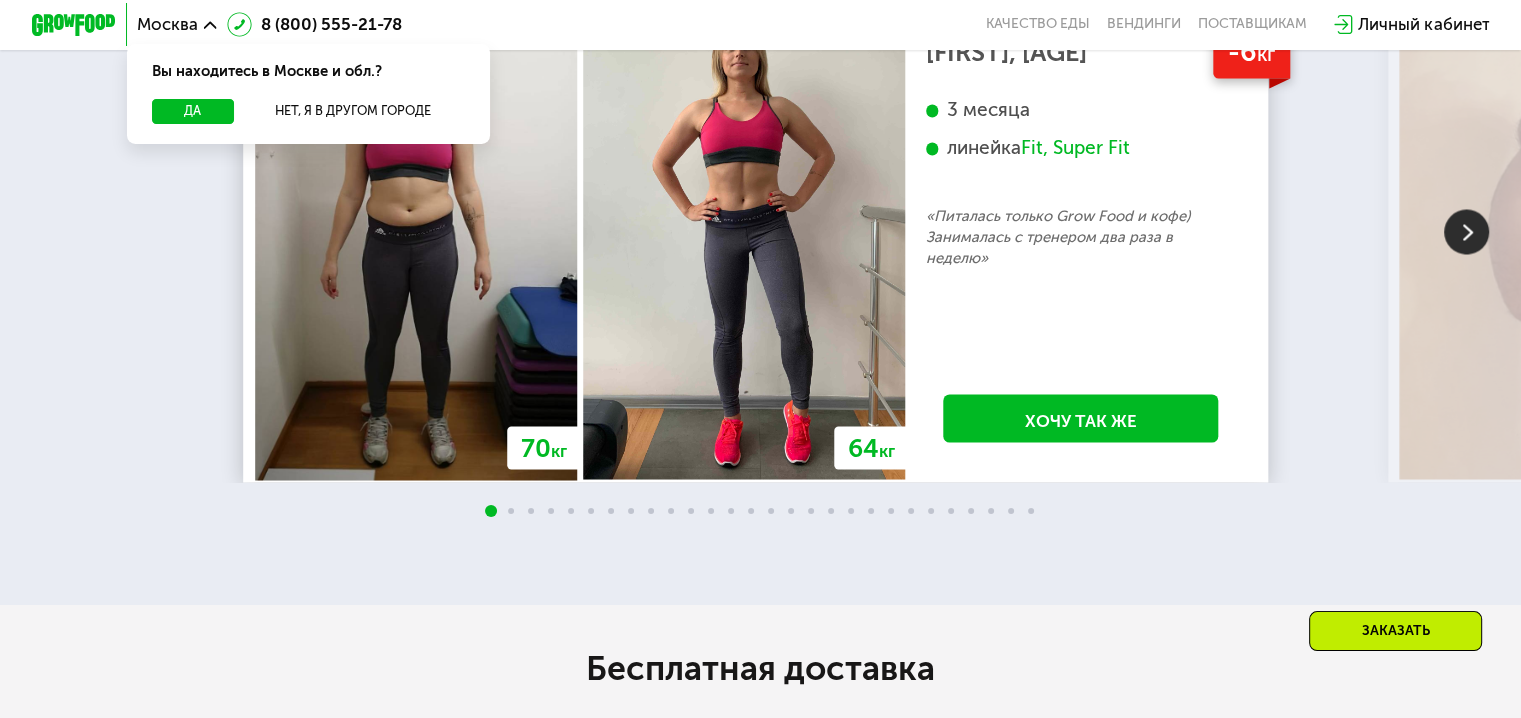 click on "[WEIGHT] [WEIGHT] -[WEIGHT] [FIRST], [AGE] [MONTHS] [PRODUCT] [PRODUCT] «[QUOTE] [QUOTE] [QUOTE]» [QUOTE] [QUOTE] [QUOTE] [QUOTE] [QUOTE] [WEIGHT] [WEIGHT] -[WEIGHT] [FIRST], [AGE] [WEEKS] «[QUOTE] [QUOTE] [QUOTE] [QUOTE] [QUOTE] [QUOTE] [QUOTE] [QUOTE] [QUOTE] [QUOTE] [QUOTE] [QUOTE] [QUOTE] [QUOTE] [QUOTE] [QUOTE] [QUOTE] [QUOTE] [QUOTE] [QUOTE]» [QUOTE] [WEIGHT] [WEIGHT] -[WEIGHT] [FIRST], [AGE] [MONTHS] [PRODUCT] [QUOTE] [WEIGHT] [WEIGHT] -[WEIGHT] [WEIGHT]" 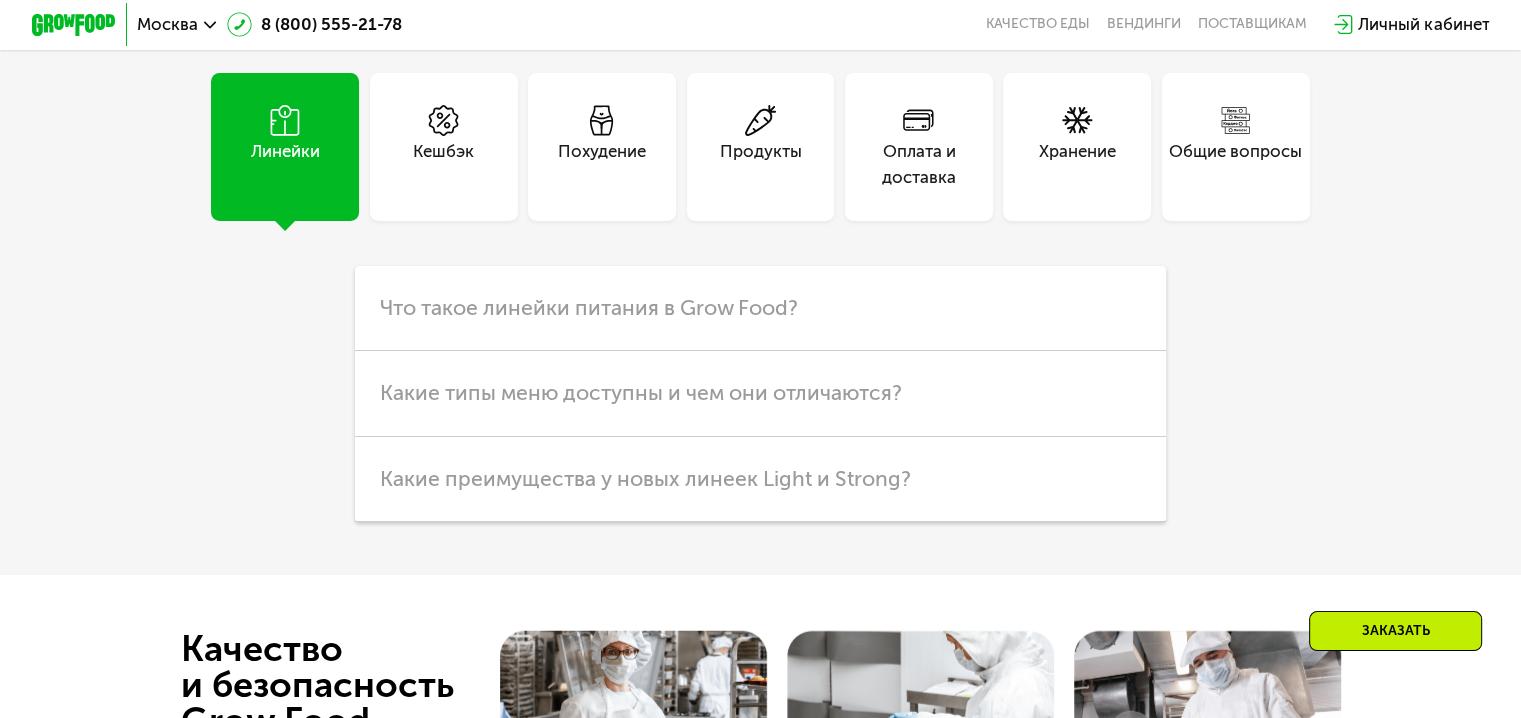 scroll, scrollTop: 5200, scrollLeft: 0, axis: vertical 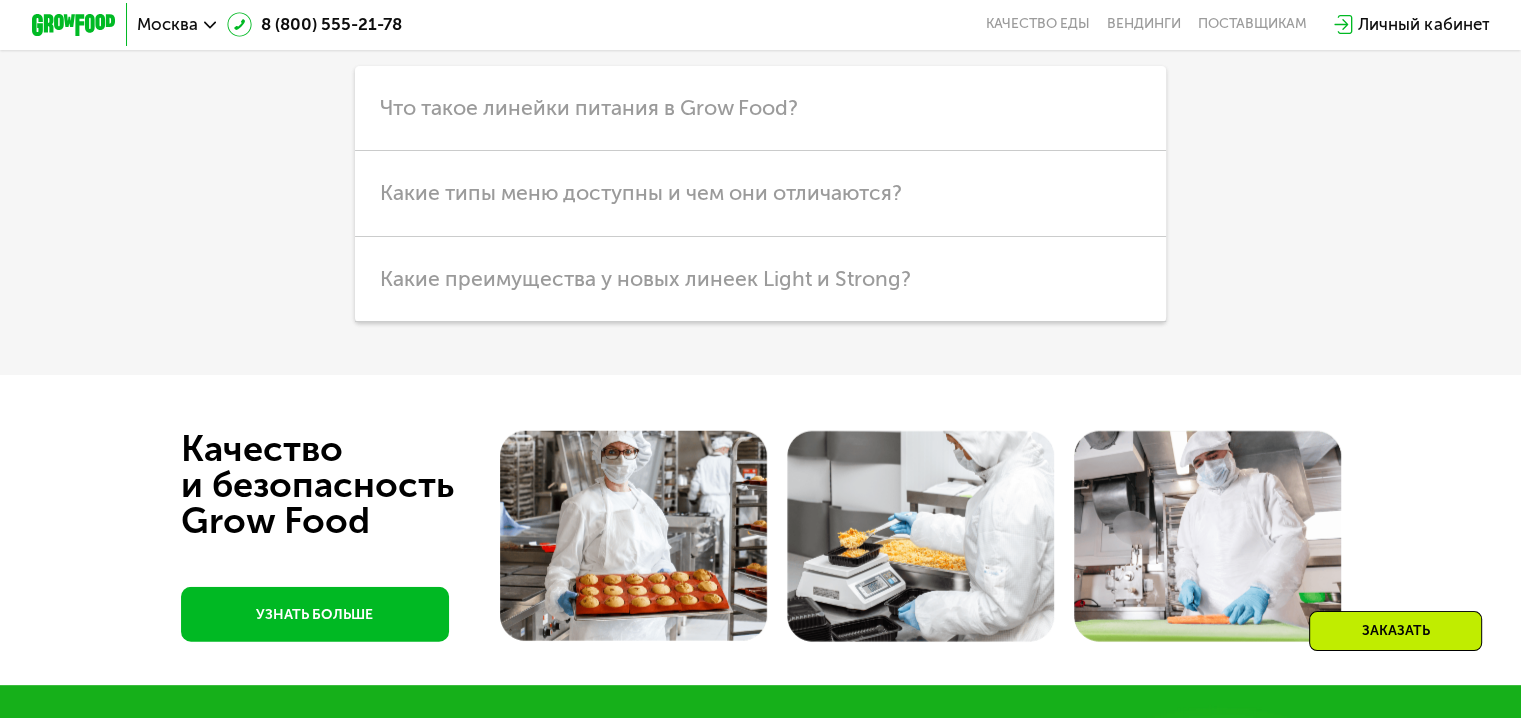 click on "Оплата и доставка" at bounding box center (919, -36) 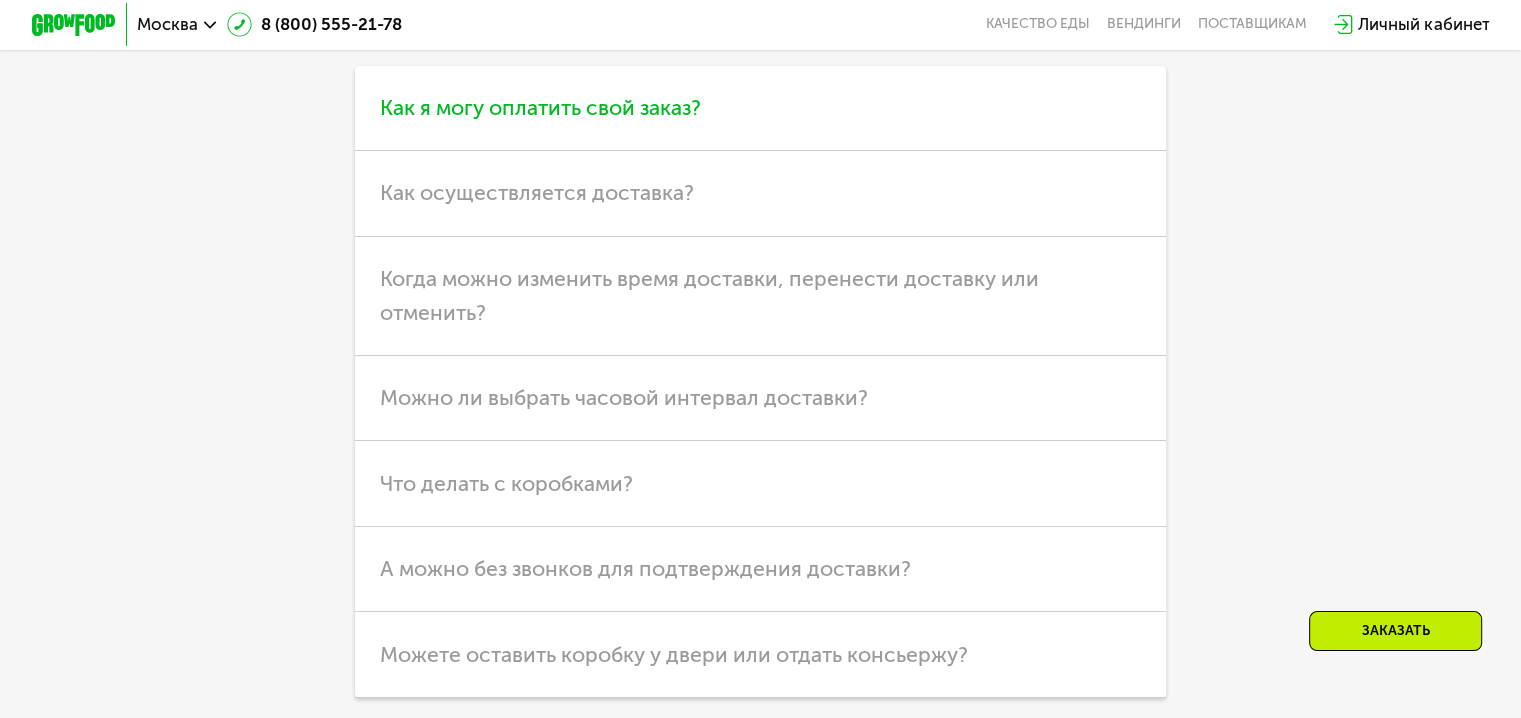 click on "Как я могу оплатить свой заказ?" at bounding box center (540, 107) 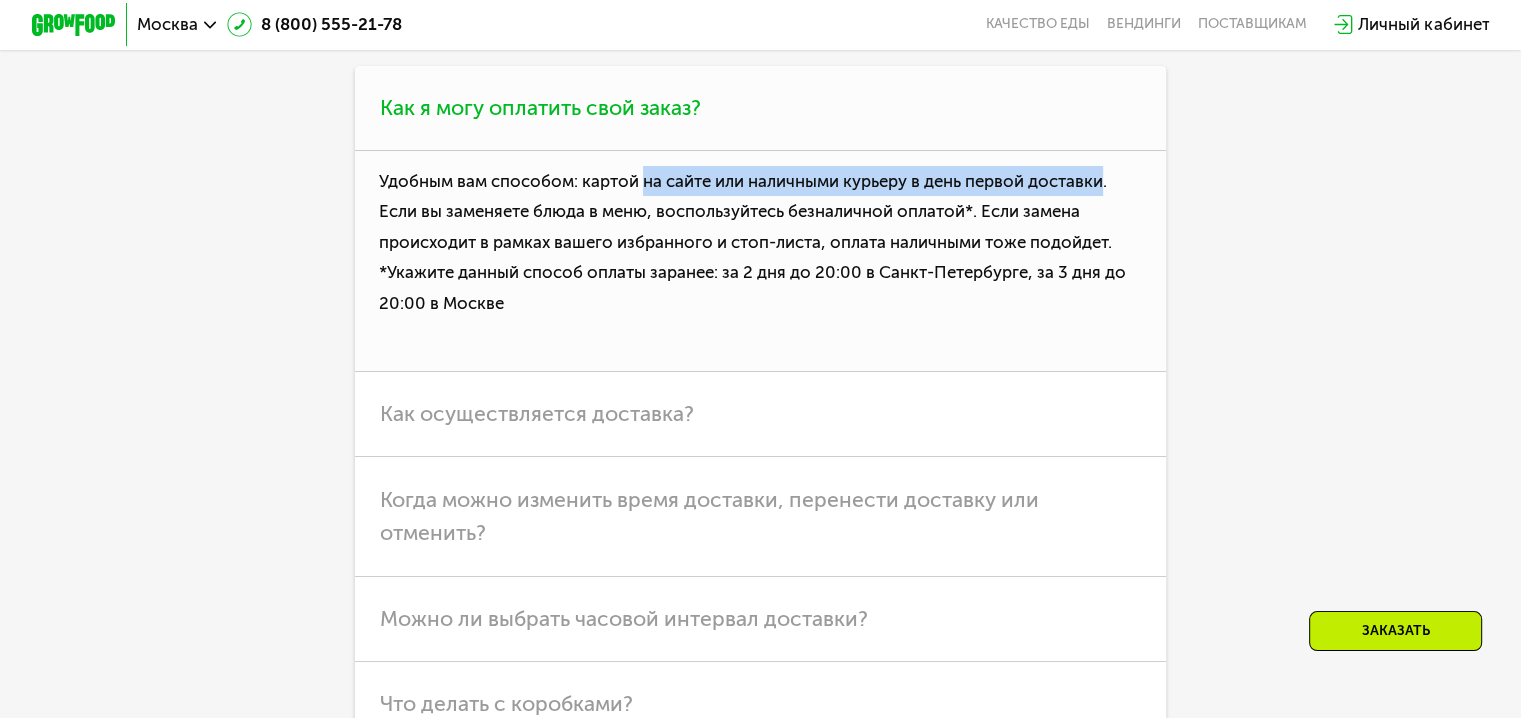 drag, startPoint x: 643, startPoint y: 408, endPoint x: 1108, endPoint y: 405, distance: 465.00967 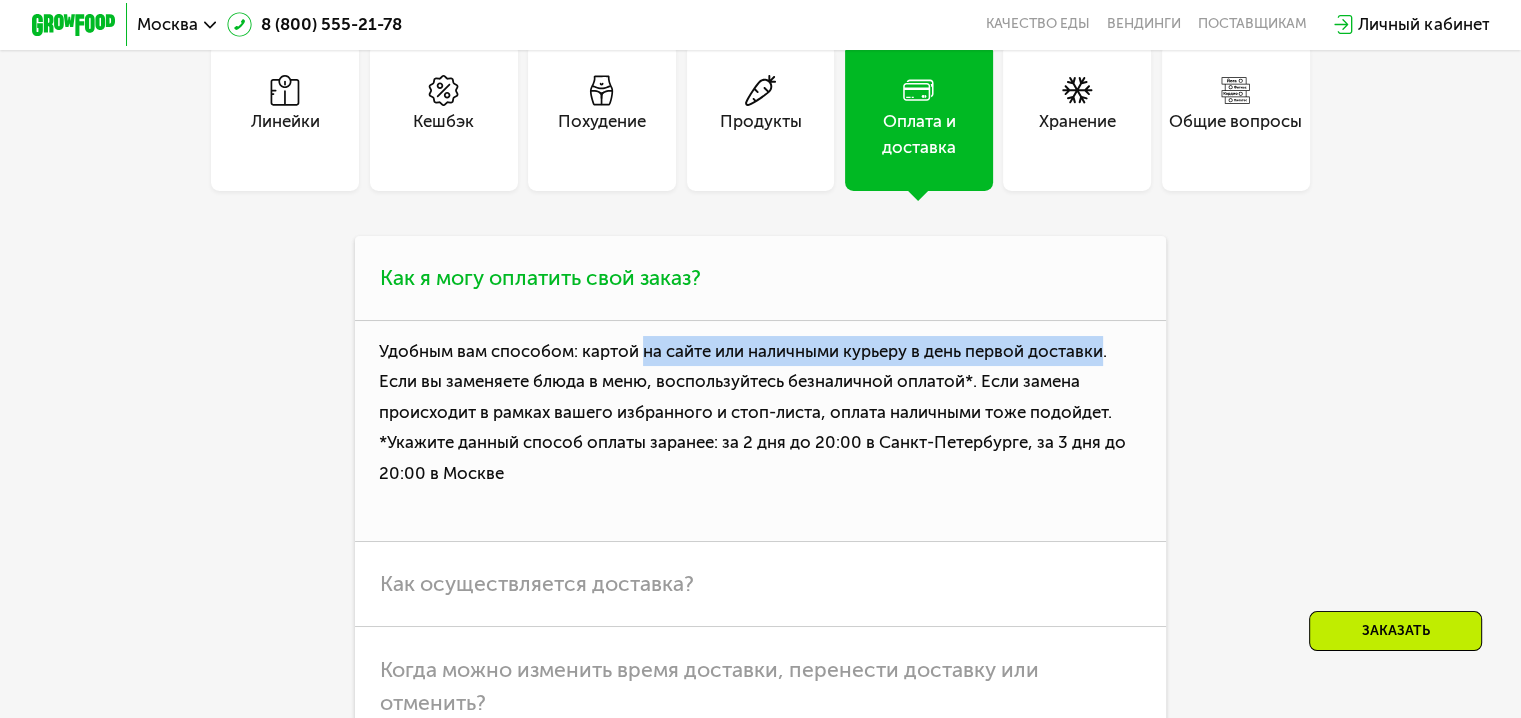 scroll, scrollTop: 4925, scrollLeft: 0, axis: vertical 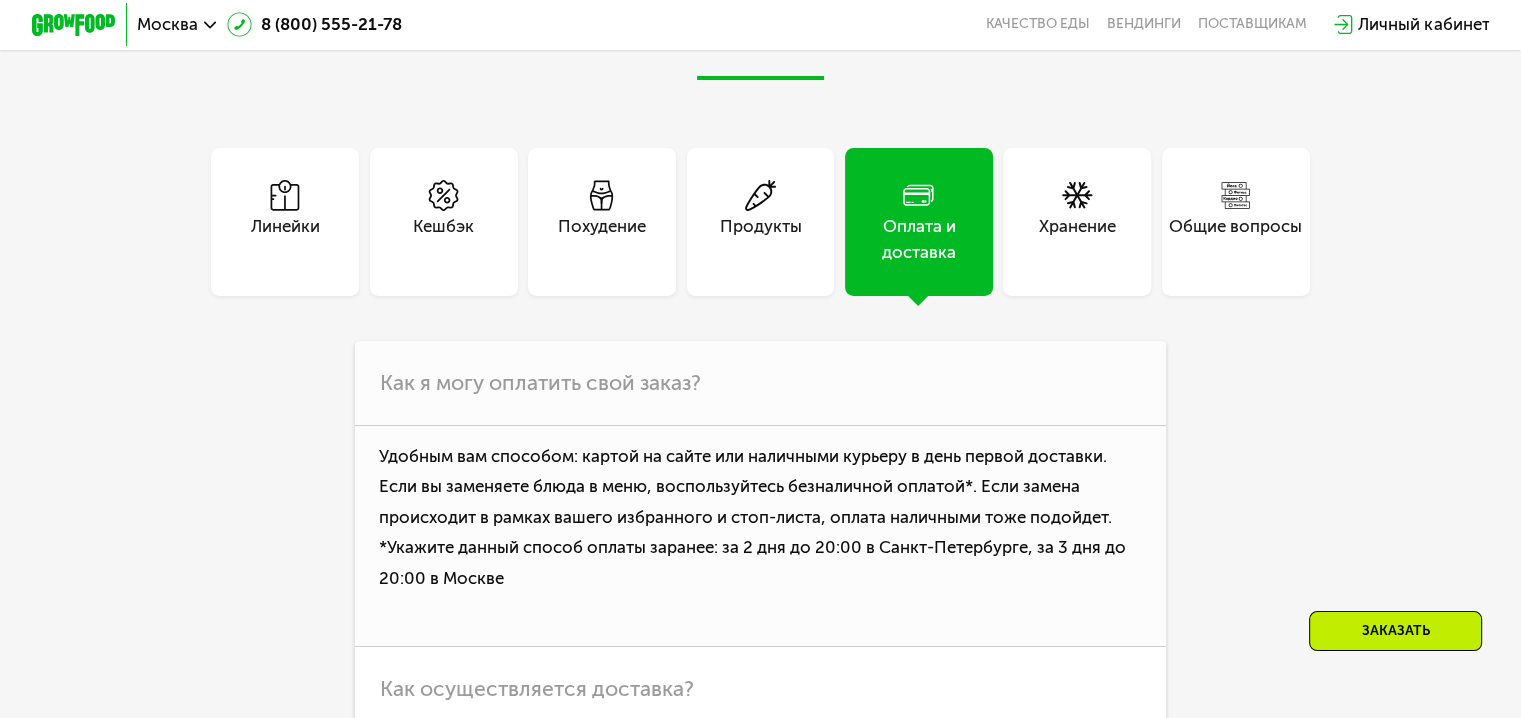click on "Линейки" at bounding box center (285, 239) 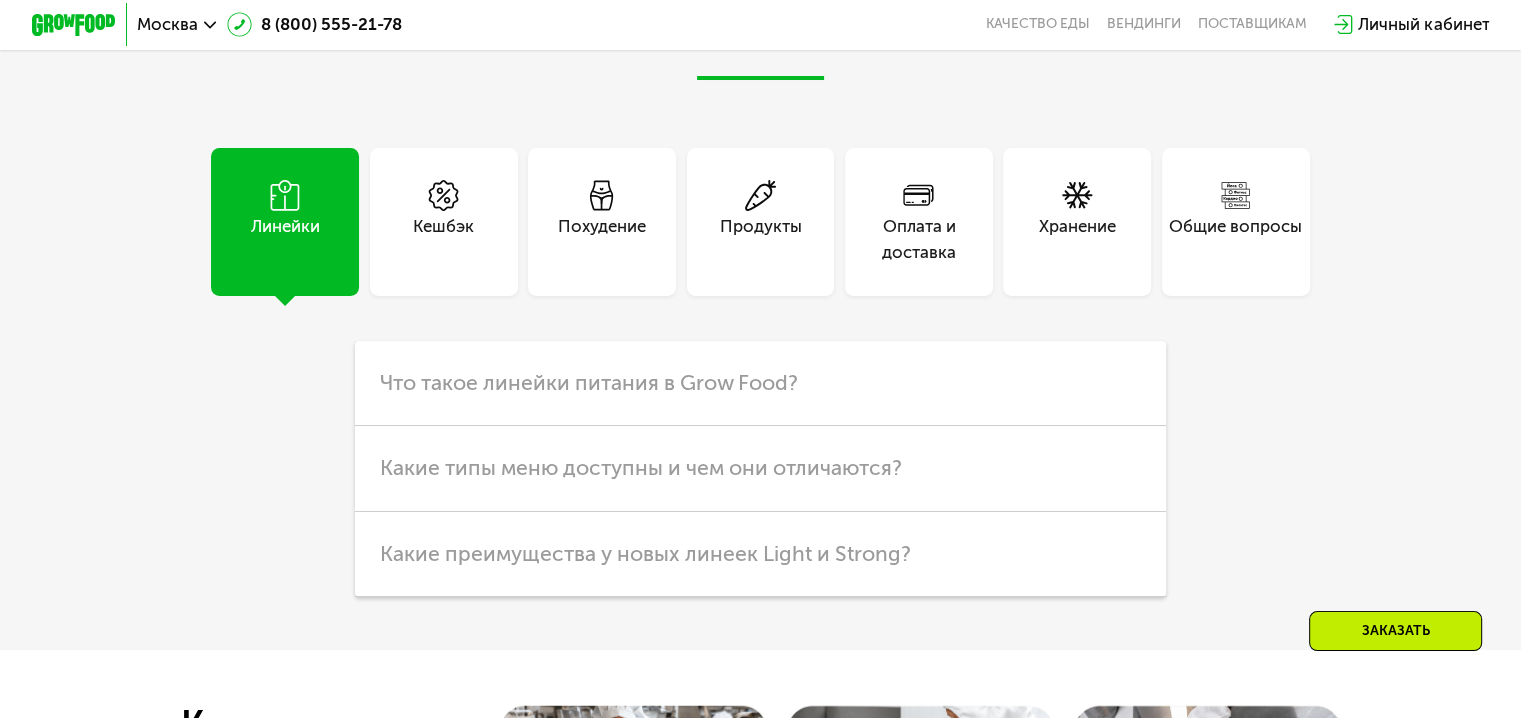 click 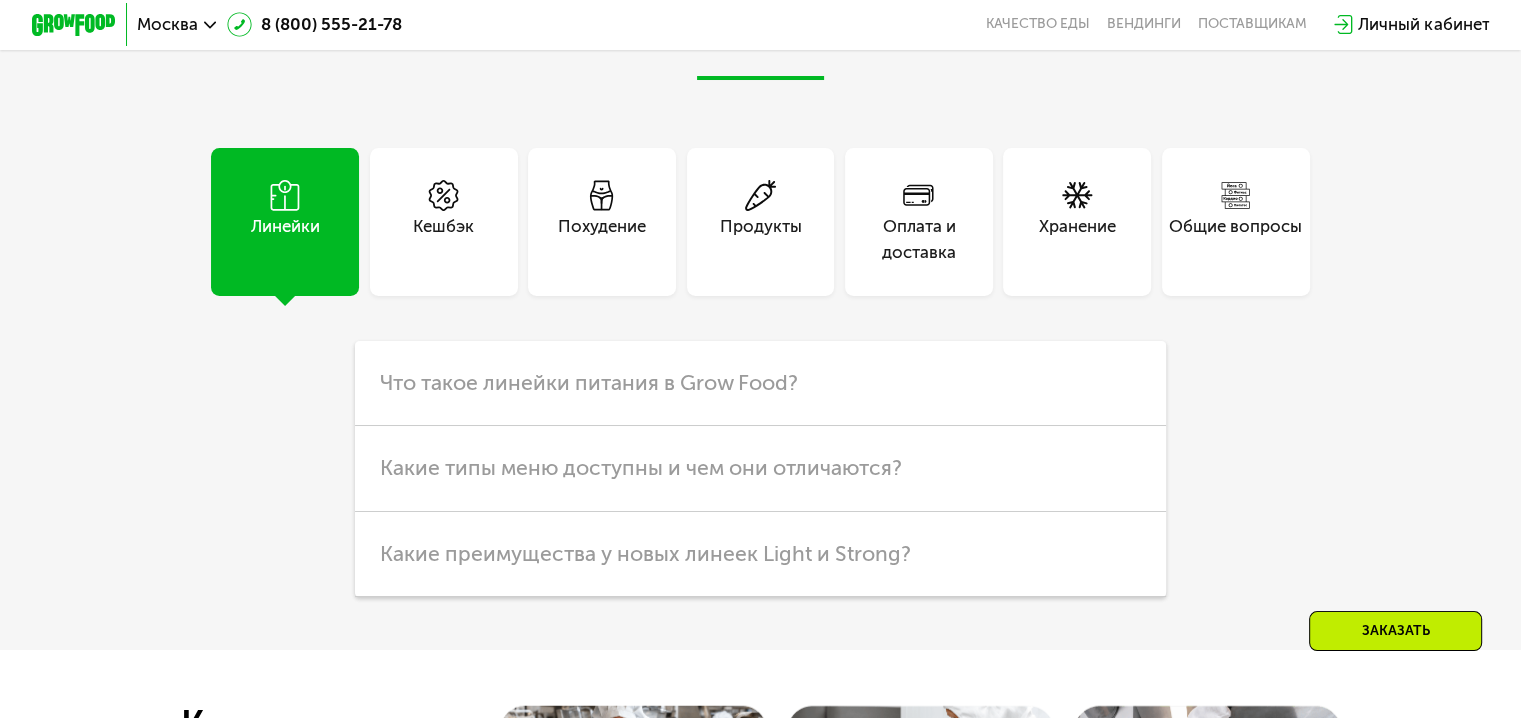 click 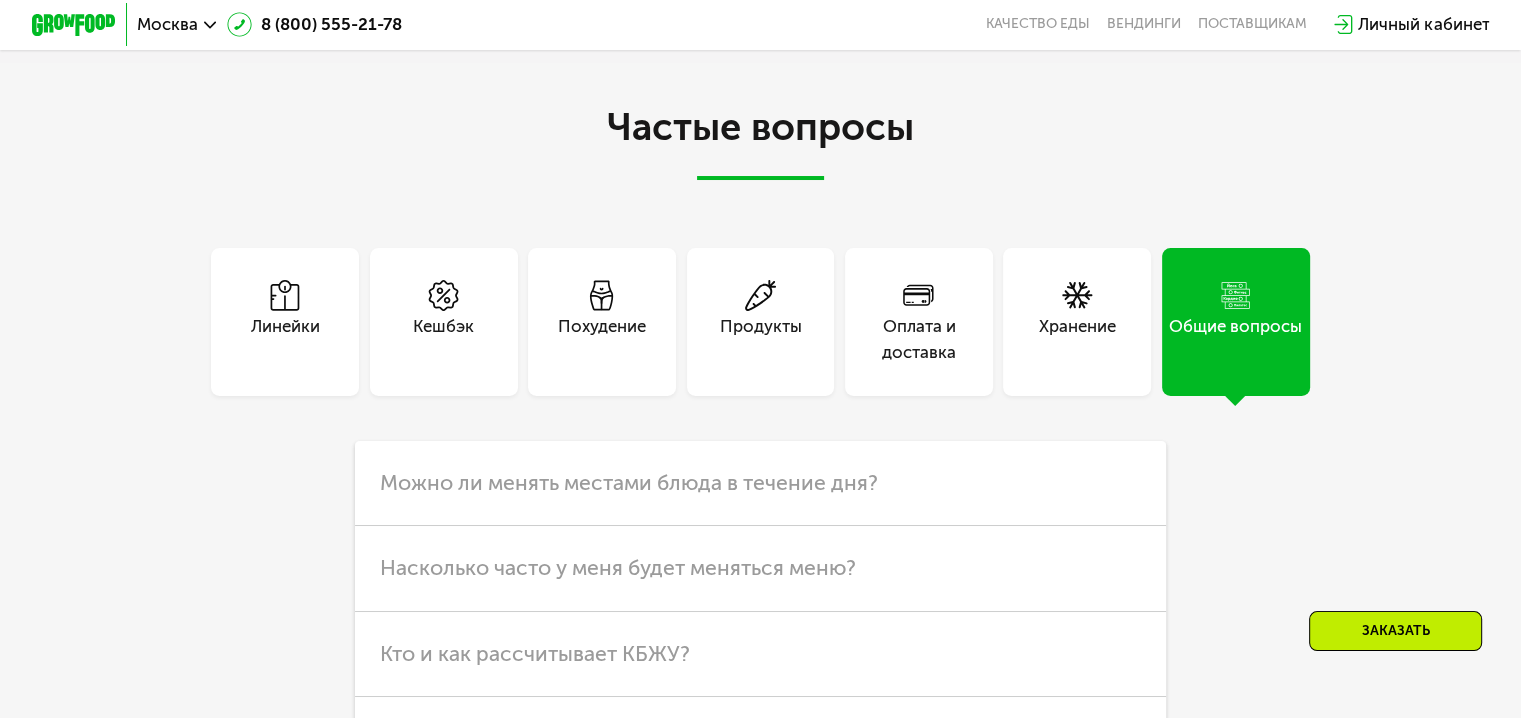 scroll, scrollTop: 4925, scrollLeft: 0, axis: vertical 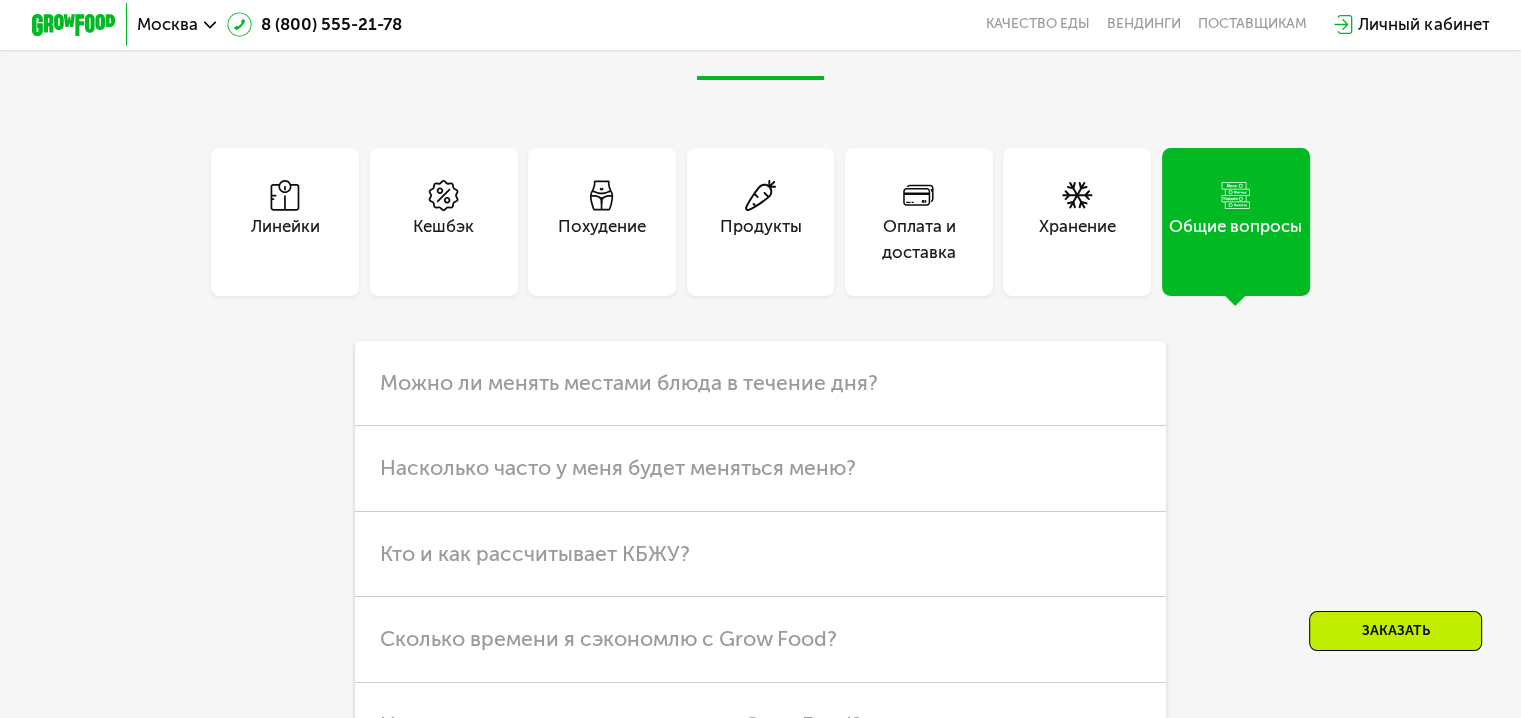 click on "Оплата и доставка" at bounding box center [919, 239] 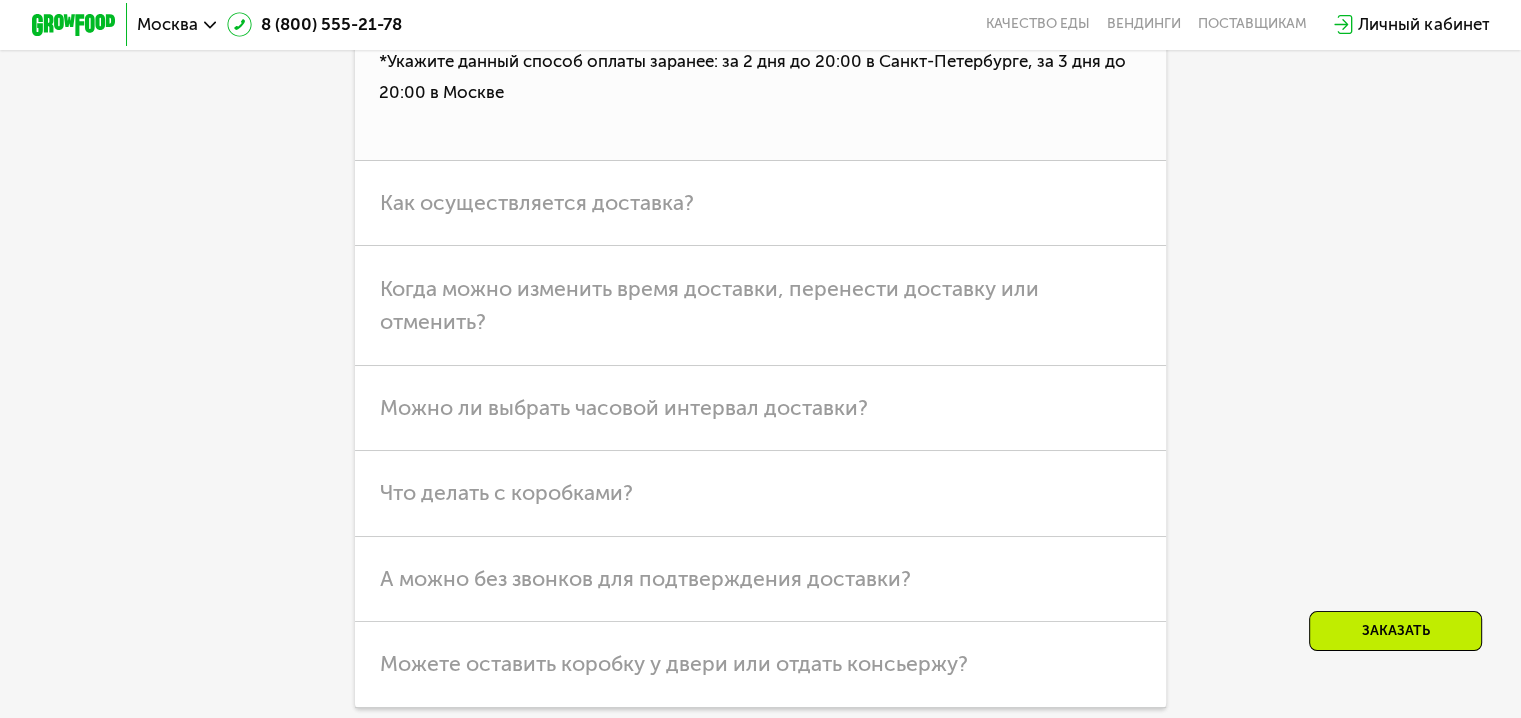 scroll, scrollTop: 5525, scrollLeft: 0, axis: vertical 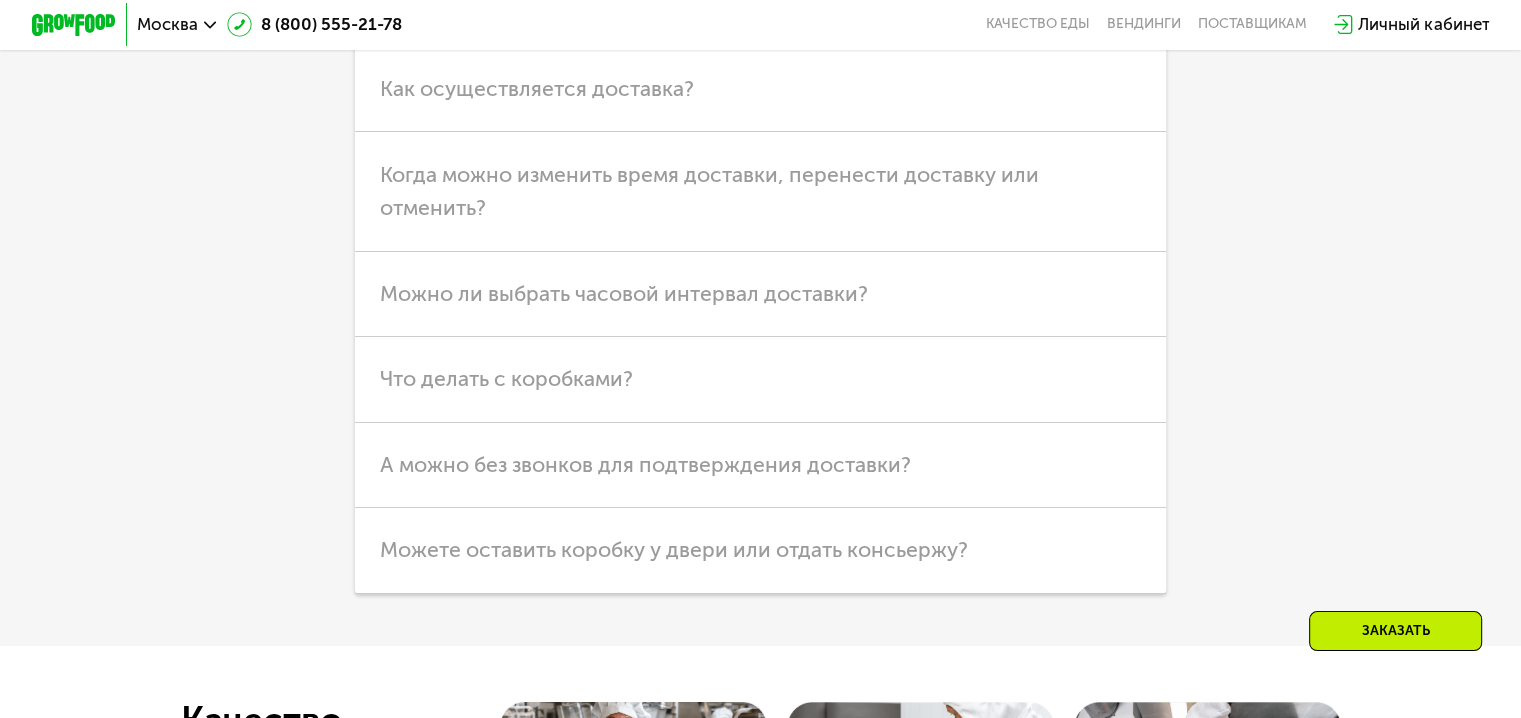 click on "Когда можно изменить время доставки, перенести доставку или отменить?" at bounding box center (709, 191) 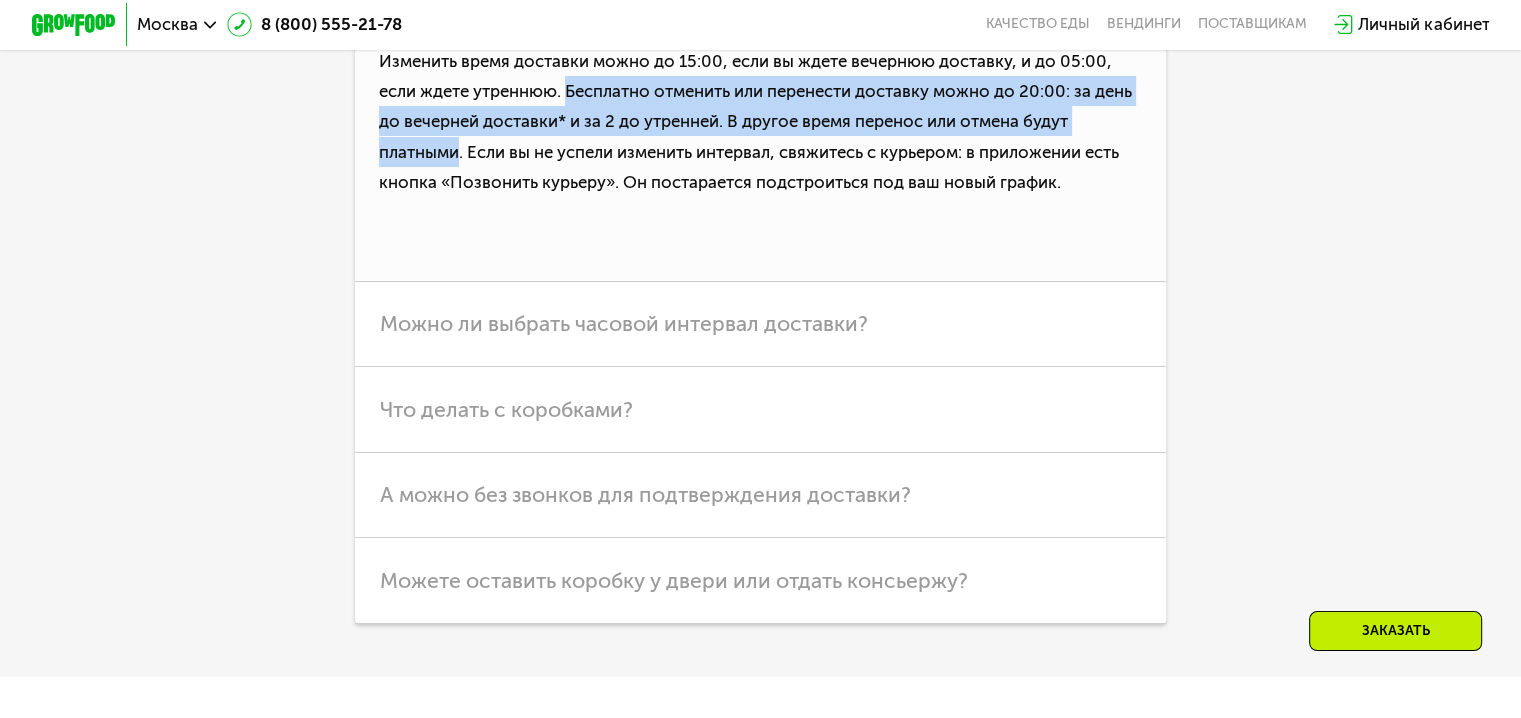 drag, startPoint x: 564, startPoint y: 323, endPoint x: 458, endPoint y: 373, distance: 117.20068 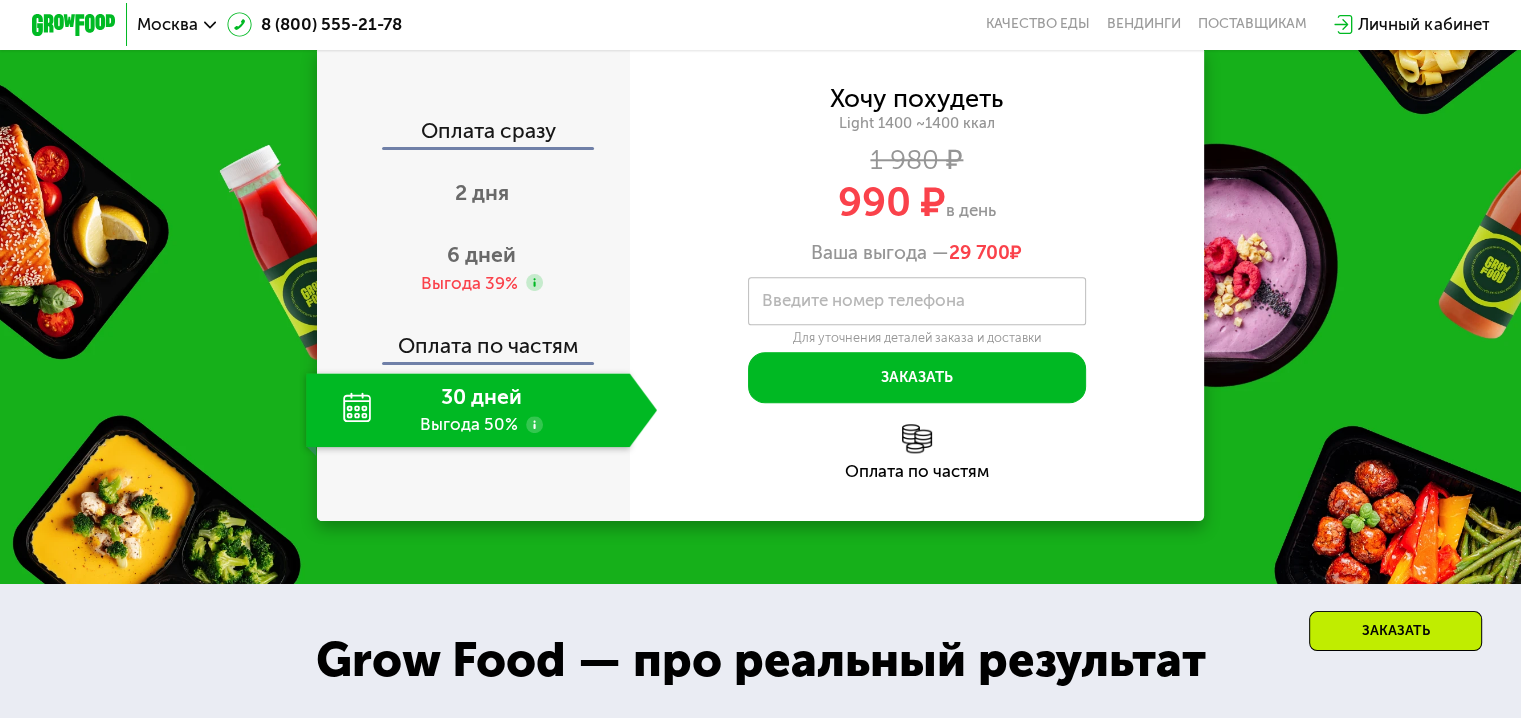 scroll, scrollTop: 2025, scrollLeft: 0, axis: vertical 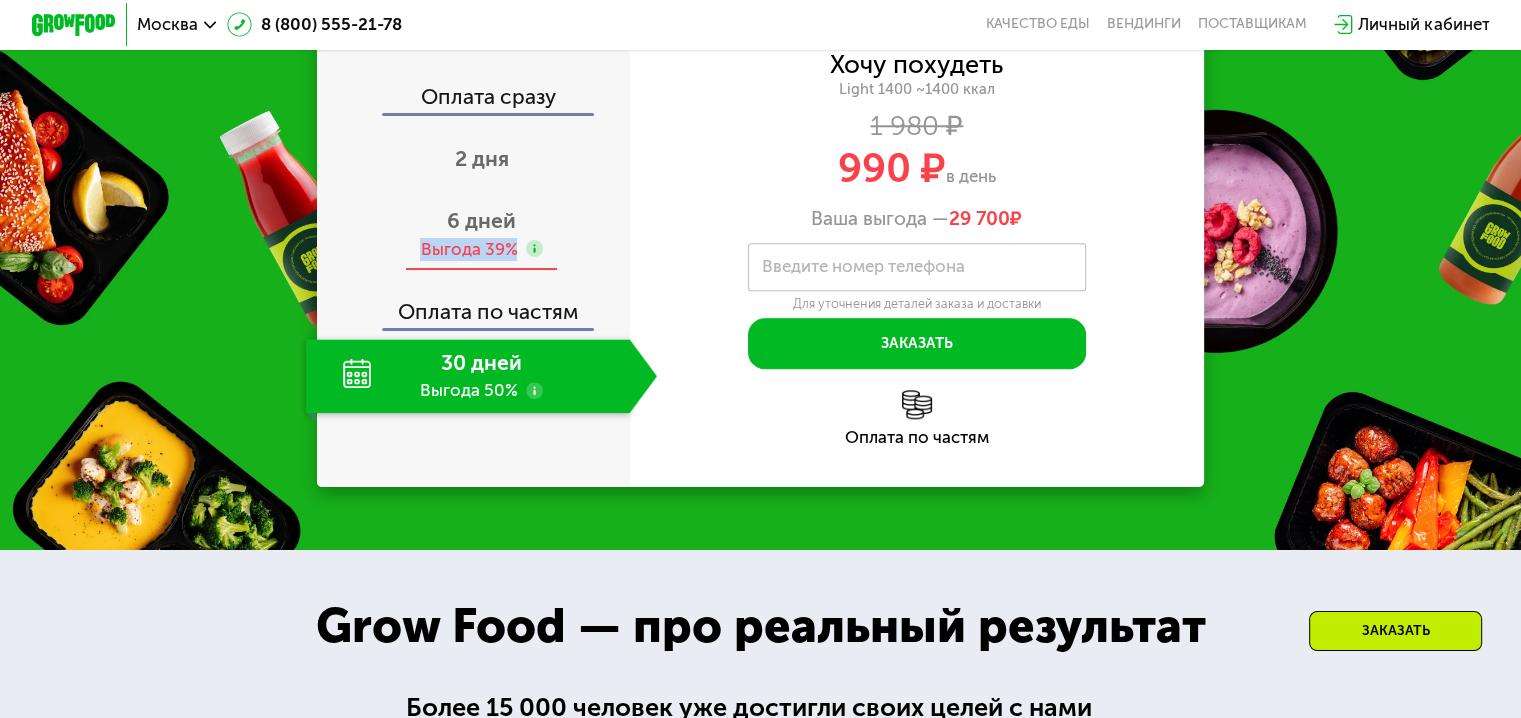 drag, startPoint x: 404, startPoint y: 448, endPoint x: 510, endPoint y: 453, distance: 106.11786 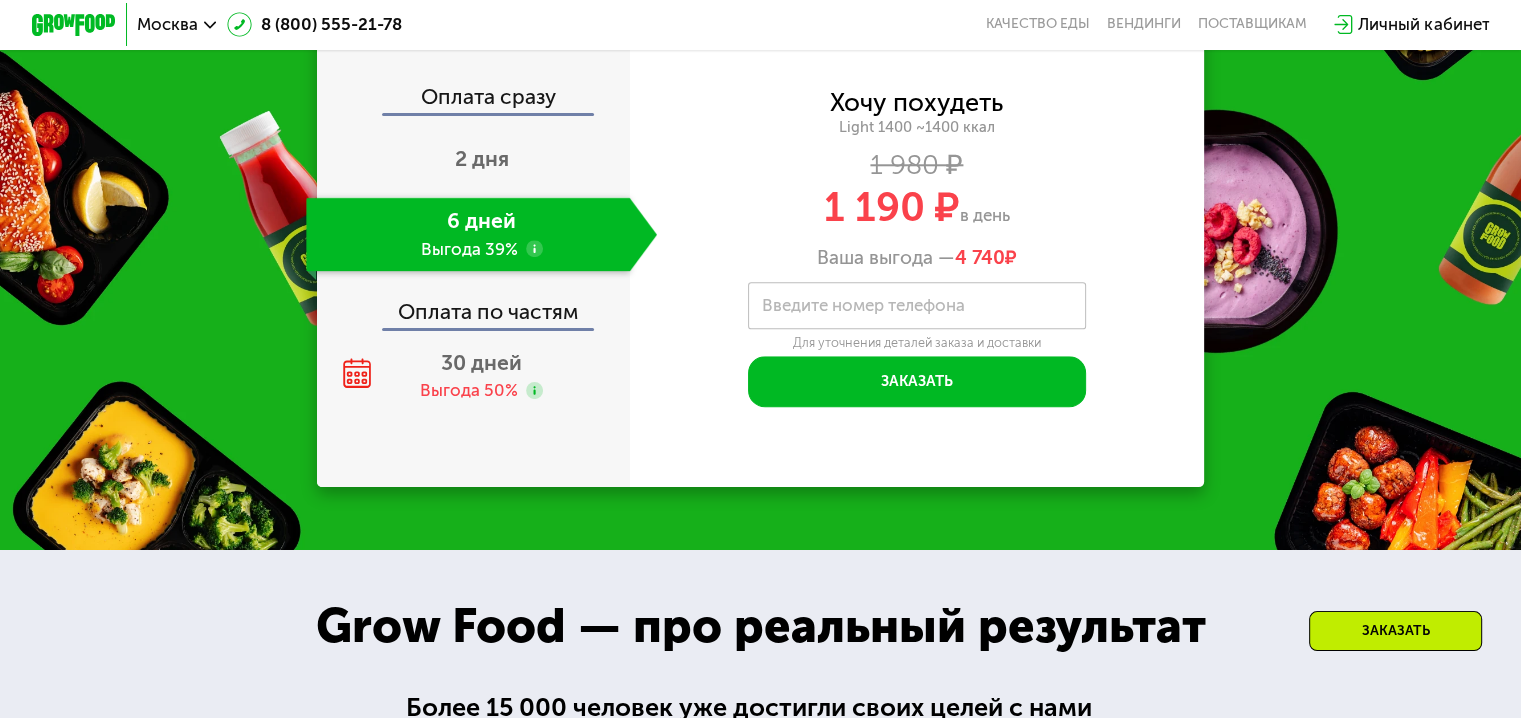 click on "1 980 ₽" at bounding box center [917, 164] 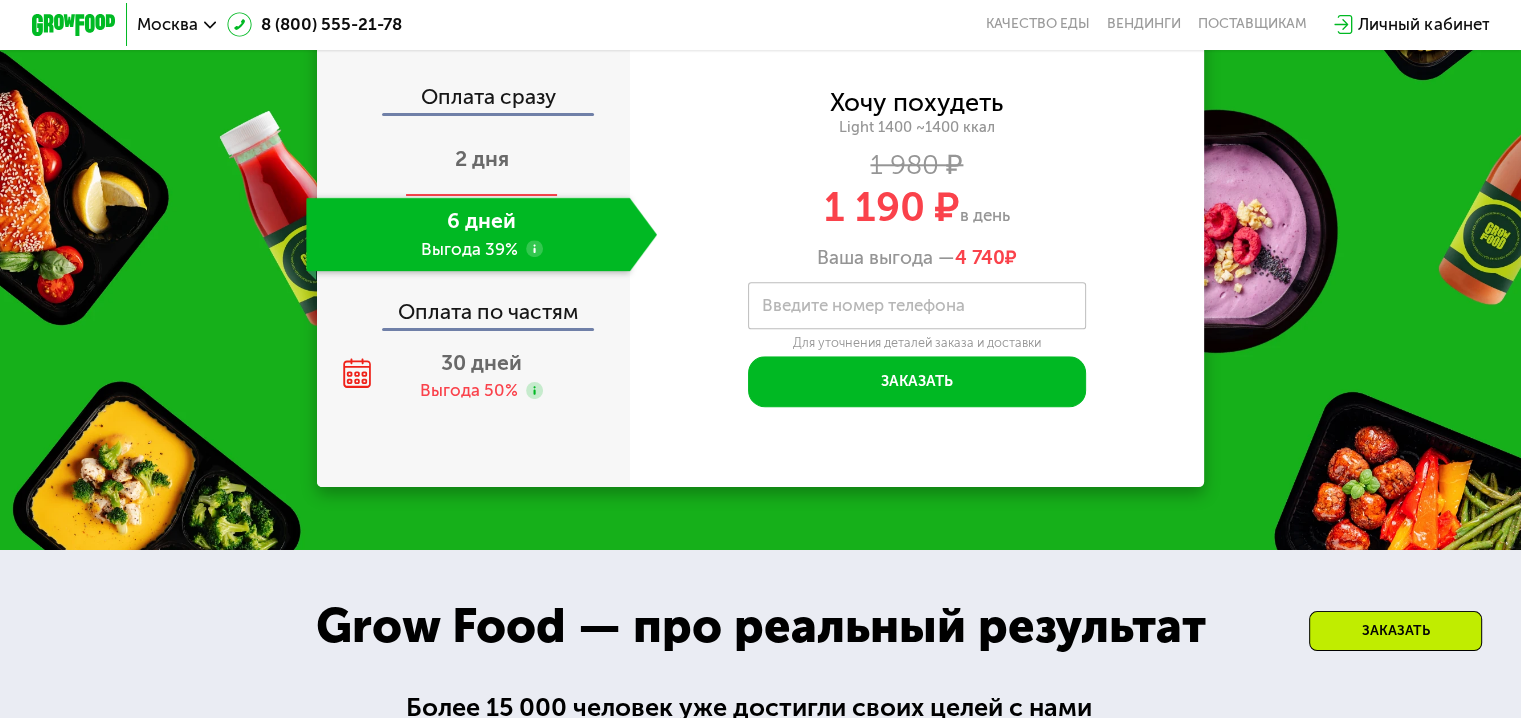 click on "2 дня" at bounding box center [482, 158] 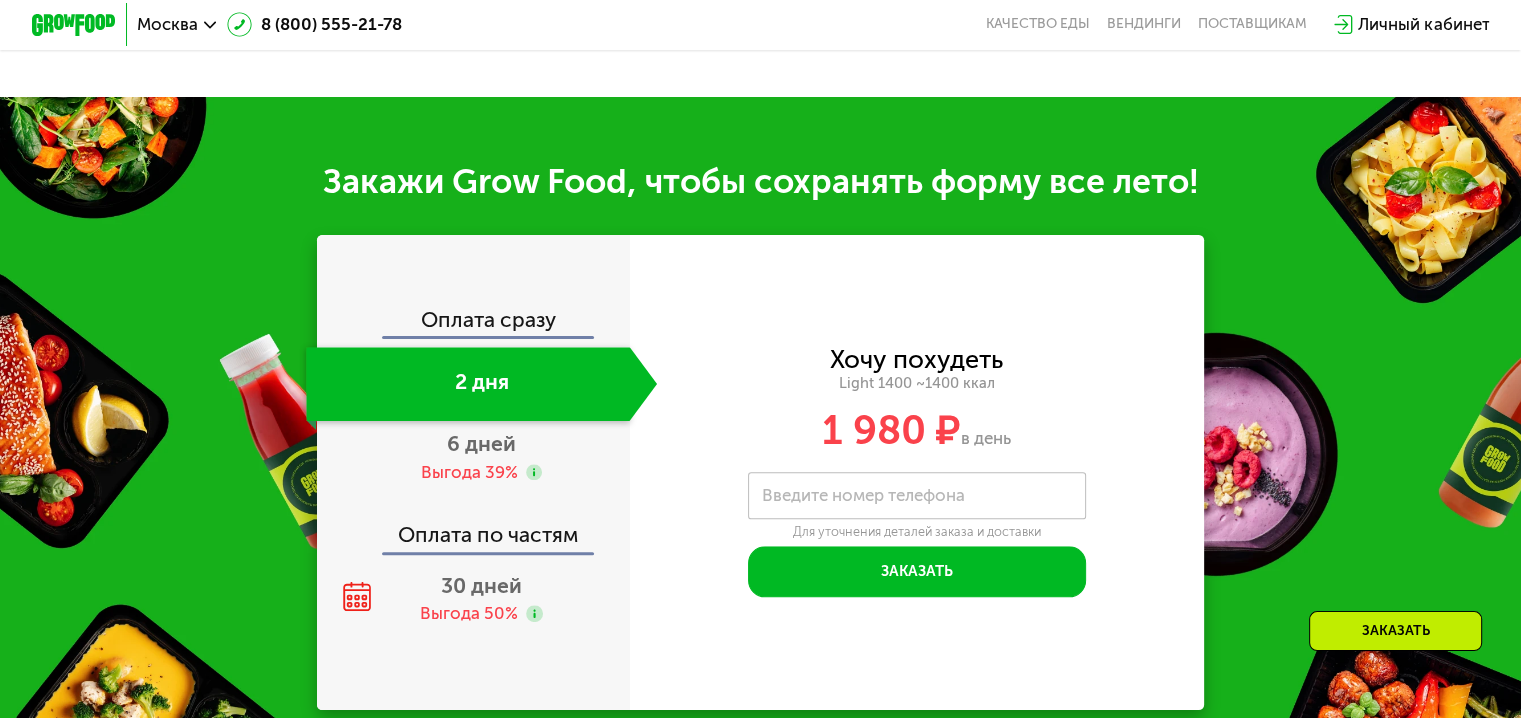 scroll, scrollTop: 2100, scrollLeft: 0, axis: vertical 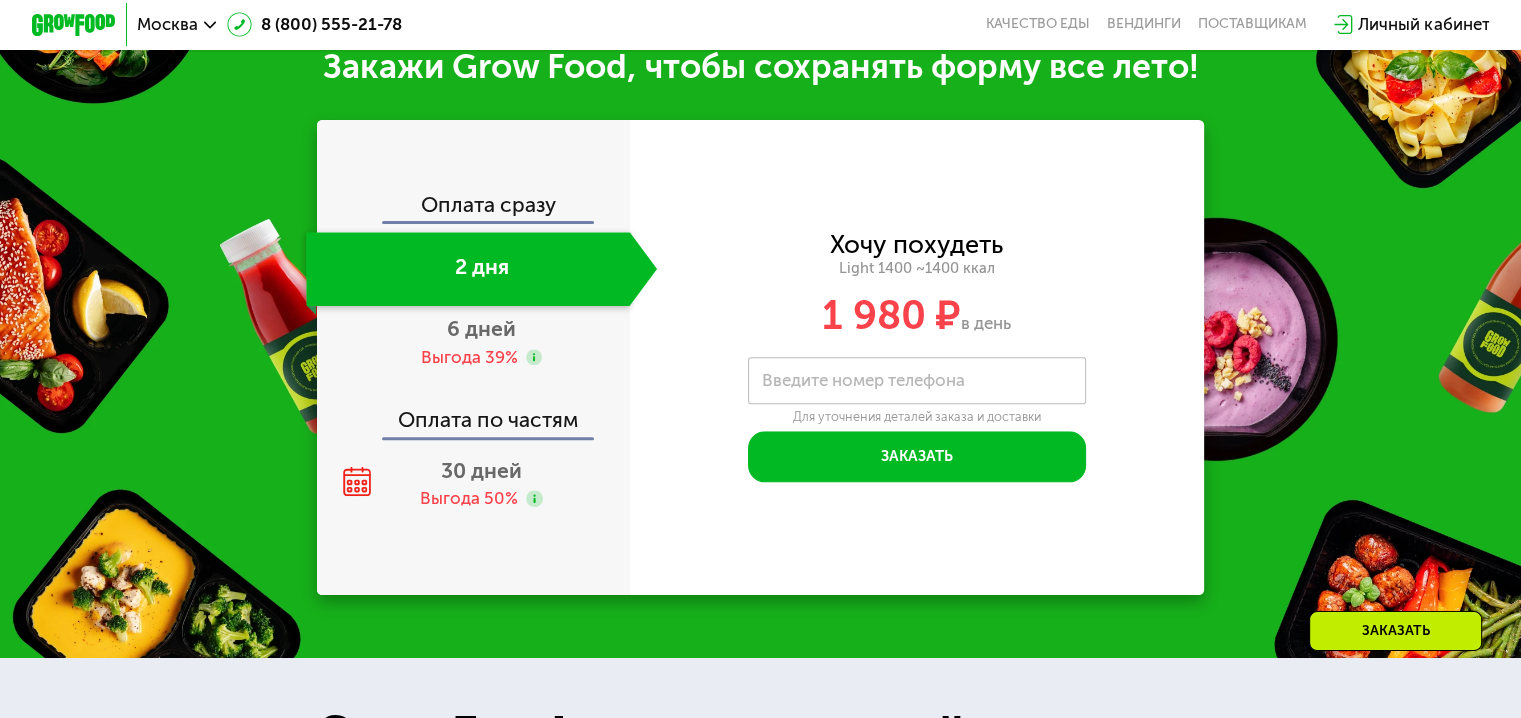 click on "2 дня" 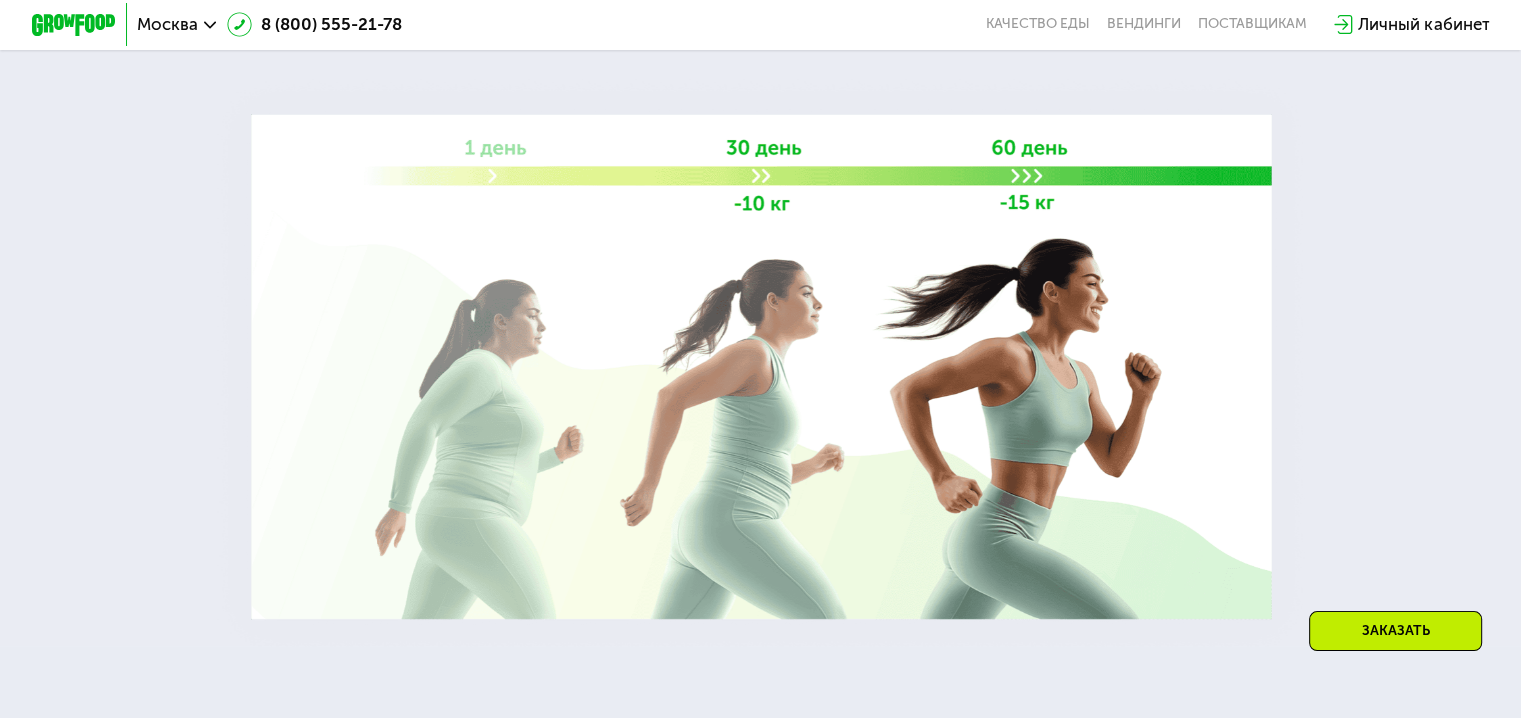 scroll, scrollTop: 2500, scrollLeft: 0, axis: vertical 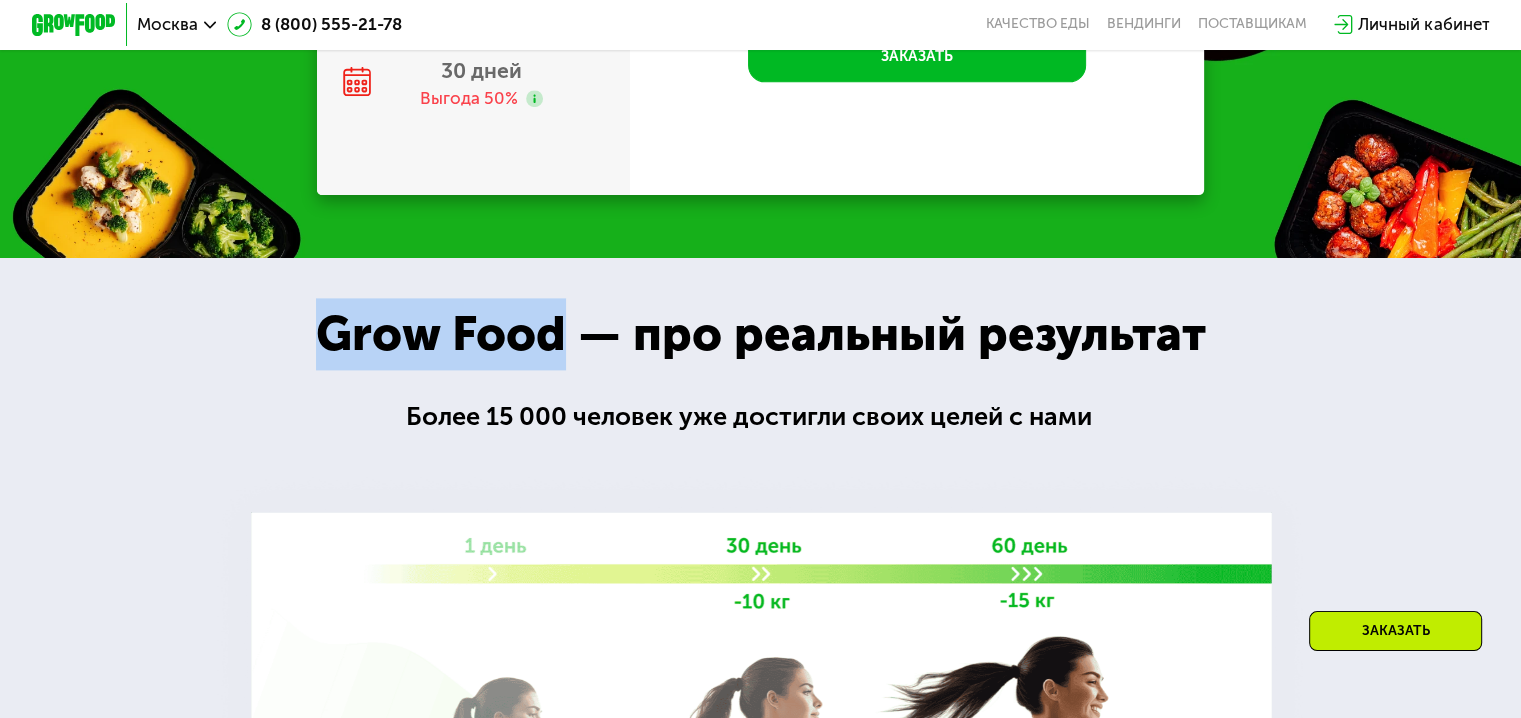 drag, startPoint x: 312, startPoint y: 353, endPoint x: 560, endPoint y: 362, distance: 248.16325 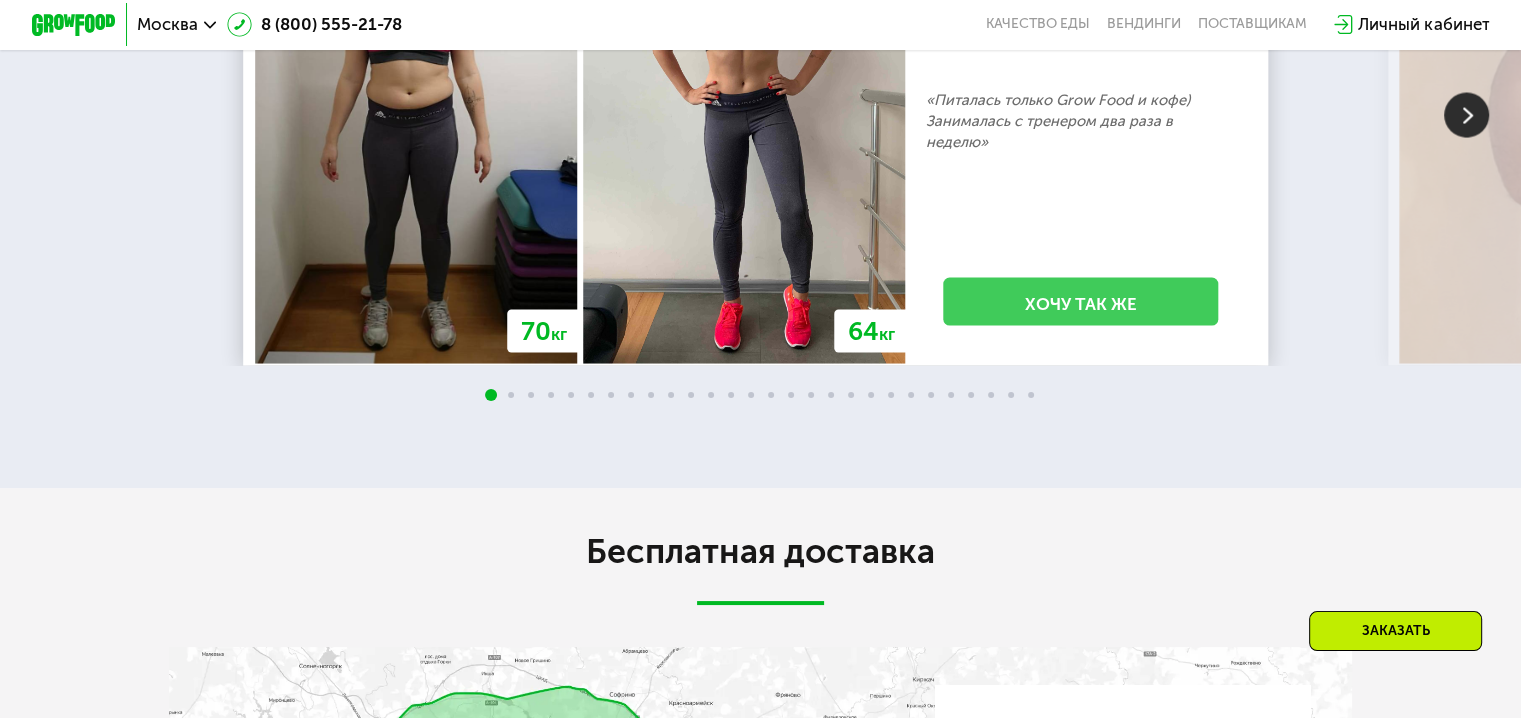 scroll, scrollTop: 3600, scrollLeft: 0, axis: vertical 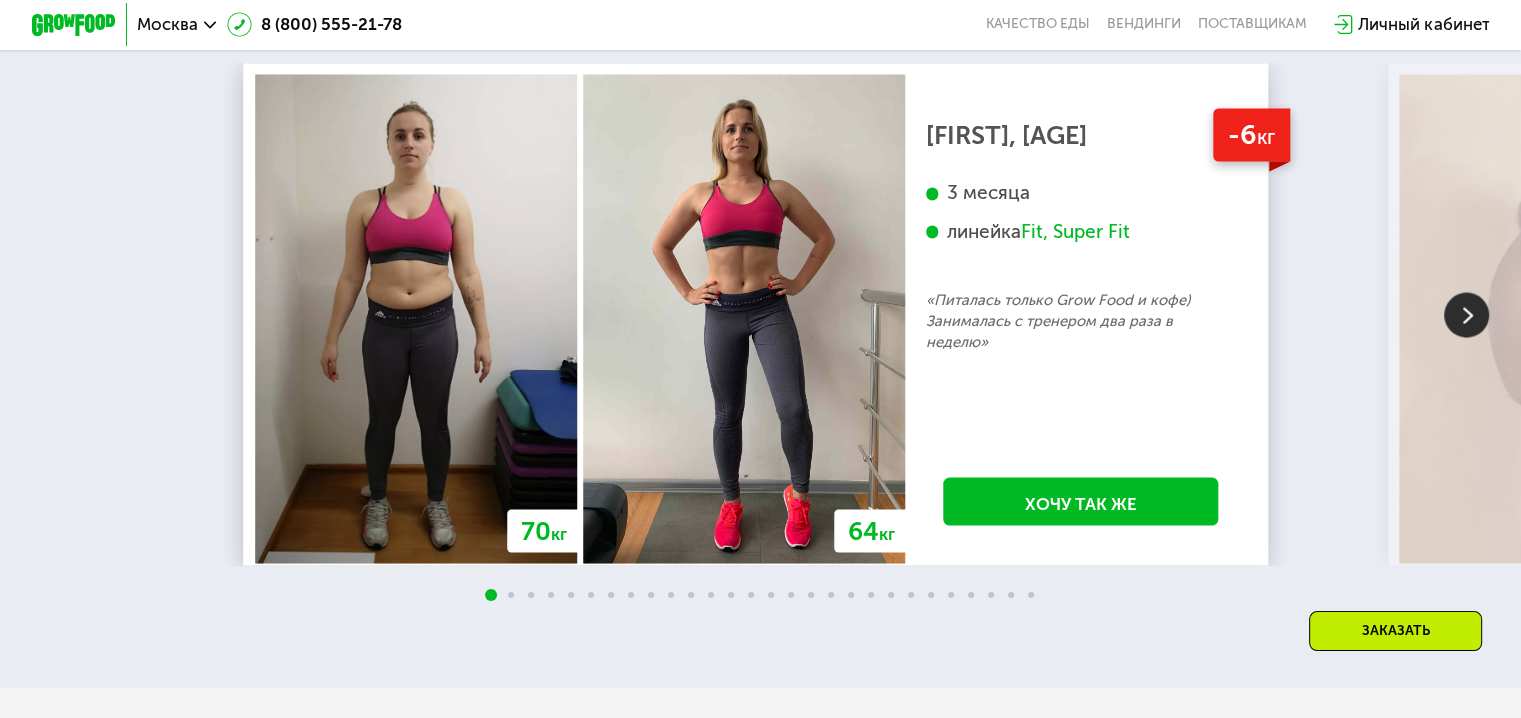 click at bounding box center (1466, 314) 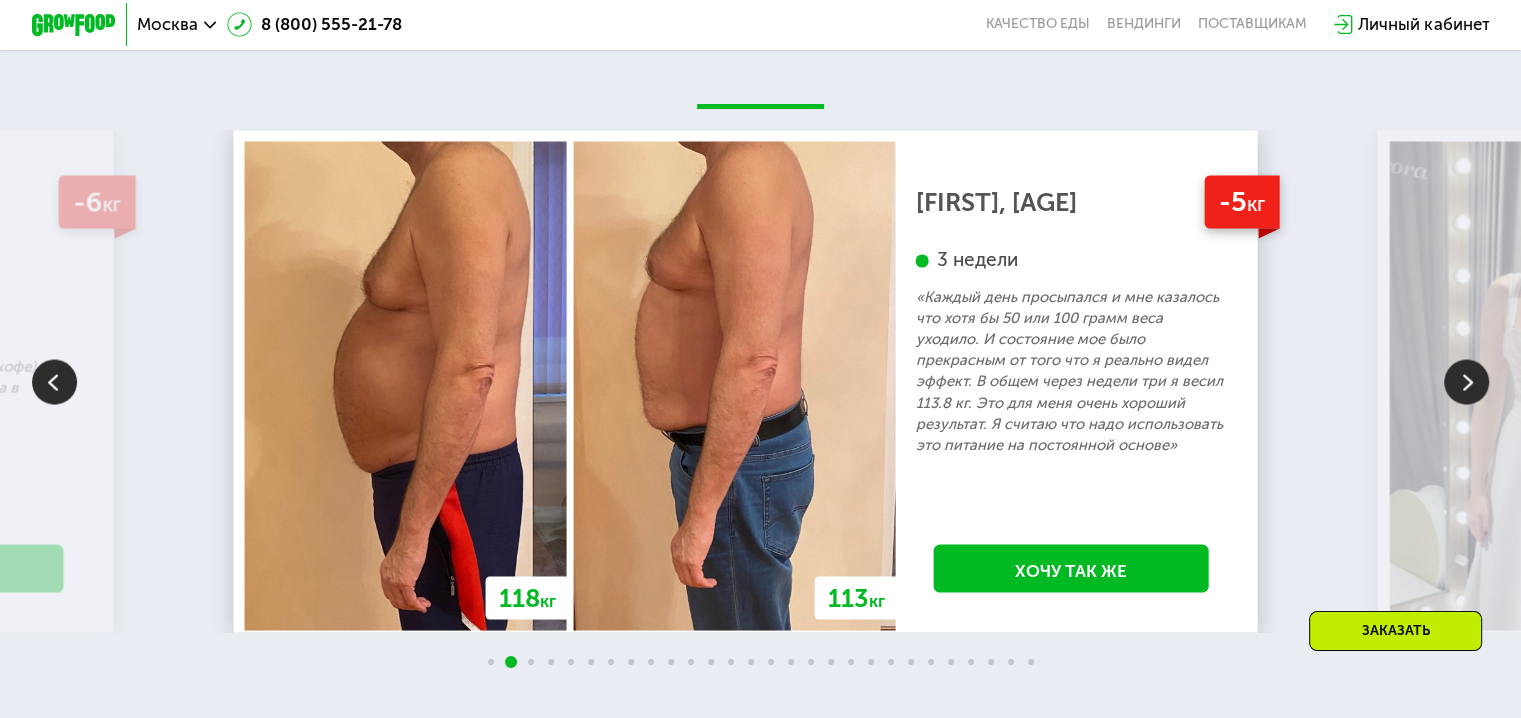 scroll, scrollTop: 3500, scrollLeft: 0, axis: vertical 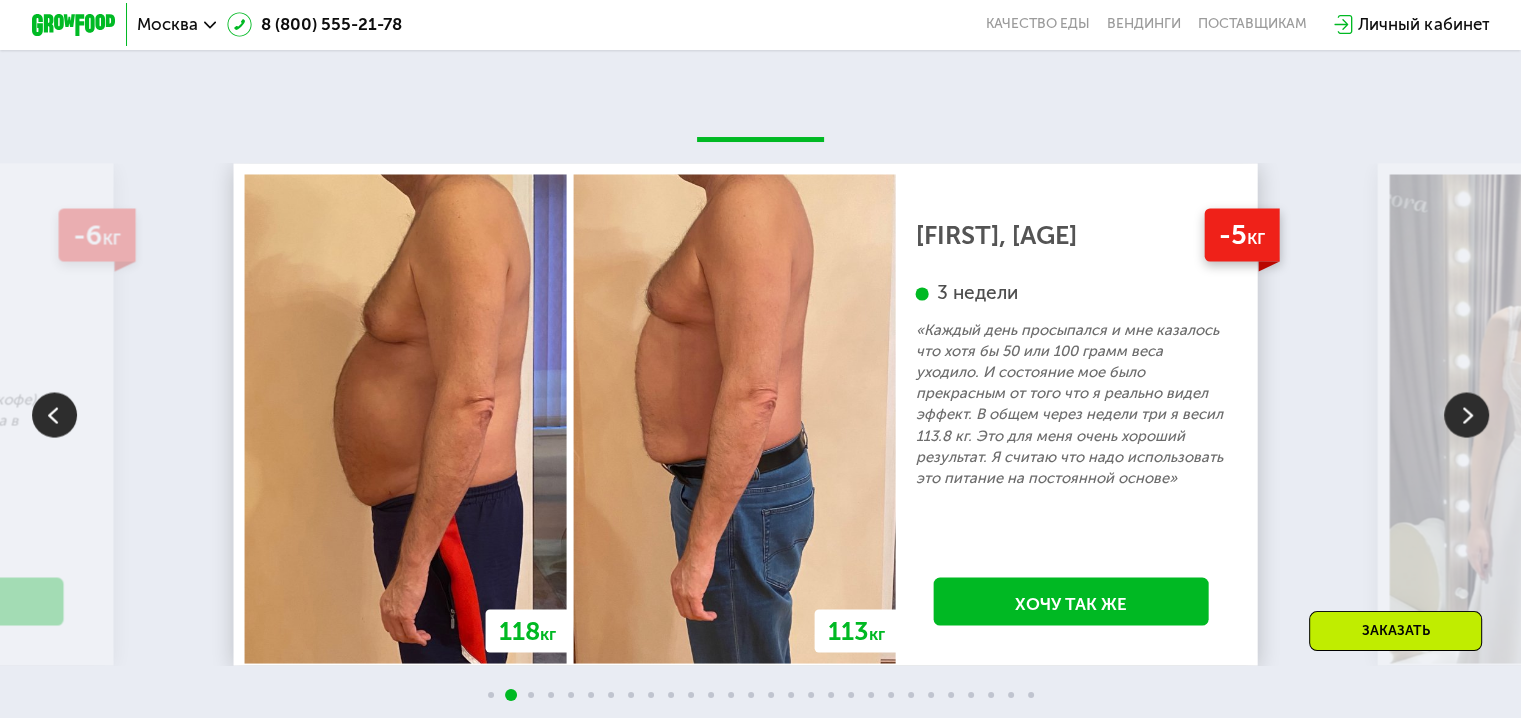 click at bounding box center [1466, 414] 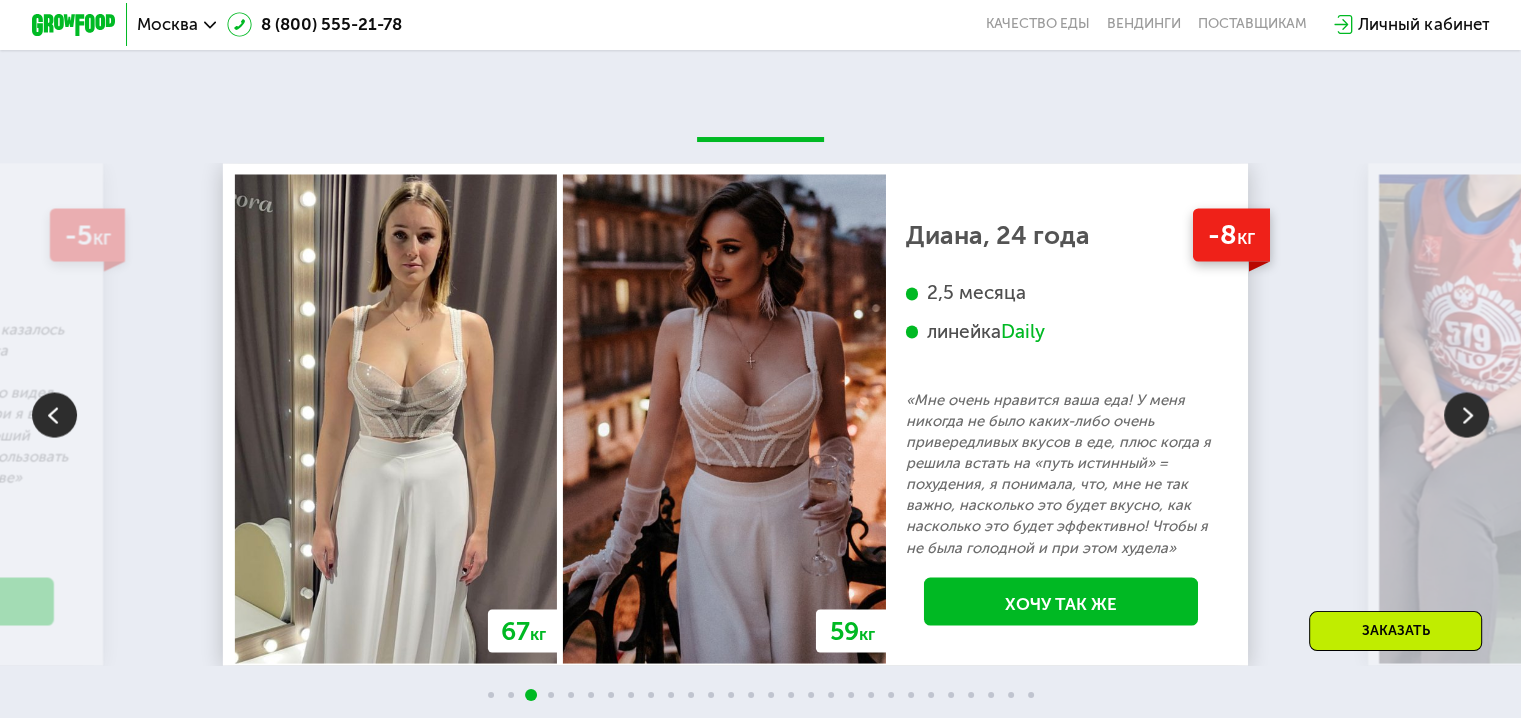 click at bounding box center (1466, 414) 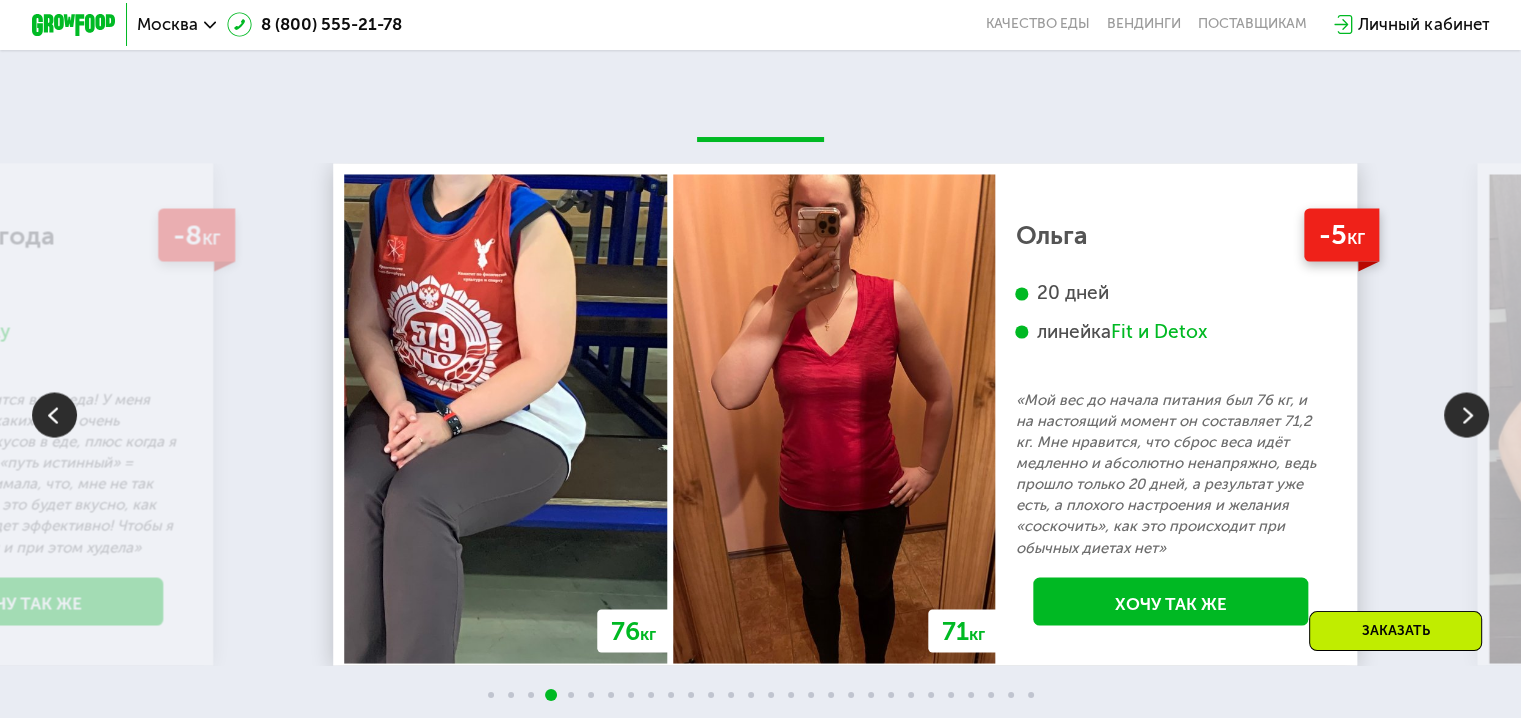 click on "«Мой вес до начала питания был 76 кг, и на настоящий момент он составляет 71,2 кг. Мне нравится, что сброс веса идёт медленно и абсолютно ненапряжно, ведь прошло только 20 дней, а результат уже есть, а плохого настроения и желания «соскочить», как это происходит при обычных диетах нет»" at bounding box center (1170, 473) 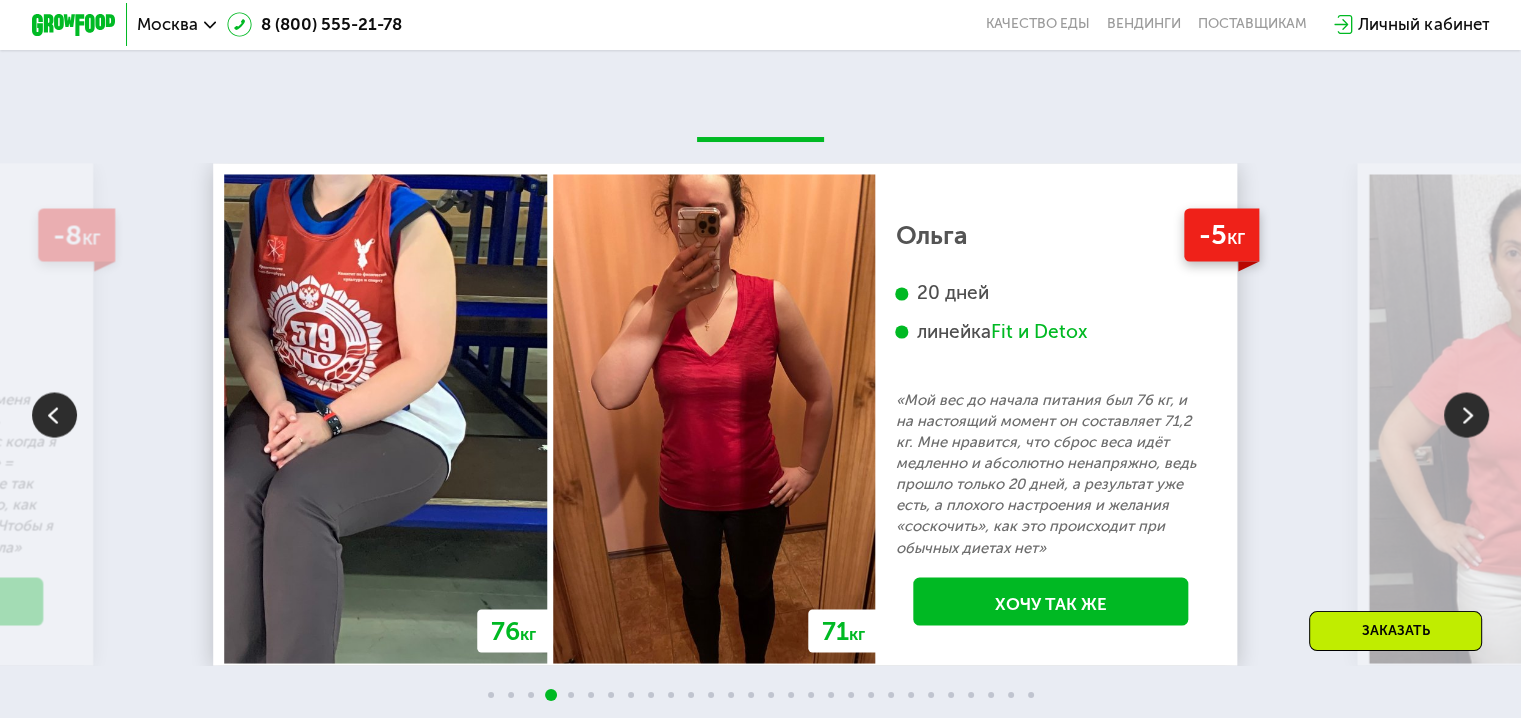 click on "«Мой вес до начала питания был 76 кг, и на настоящий момент он составляет 71,2 кг. Мне нравится, что сброс веса идёт медленно и абсолютно ненапряжно, ведь прошло только 20 дней, а результат уже есть, а плохого настроения и желания «соскочить», как это происходит при обычных диетах нет»" at bounding box center (1050, 473) 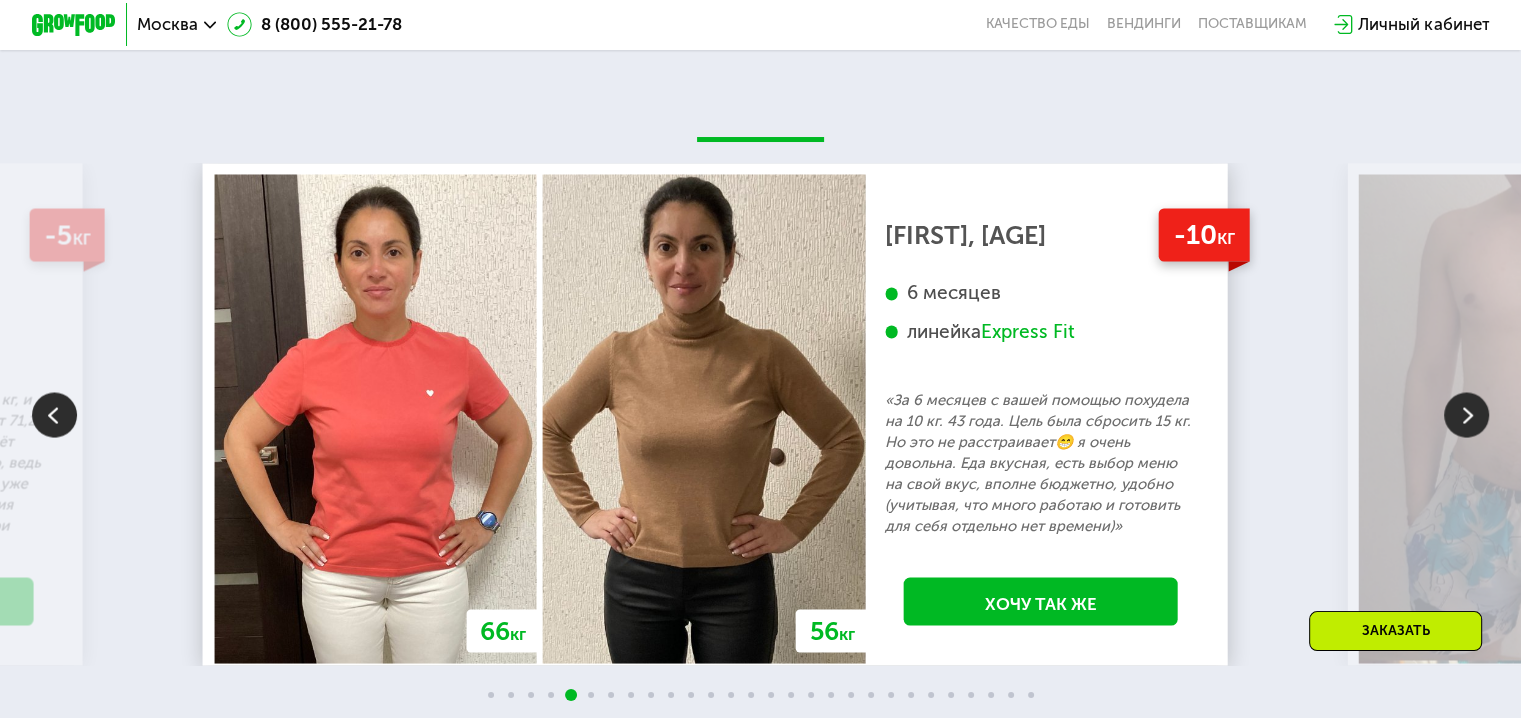 click at bounding box center (1466, 414) 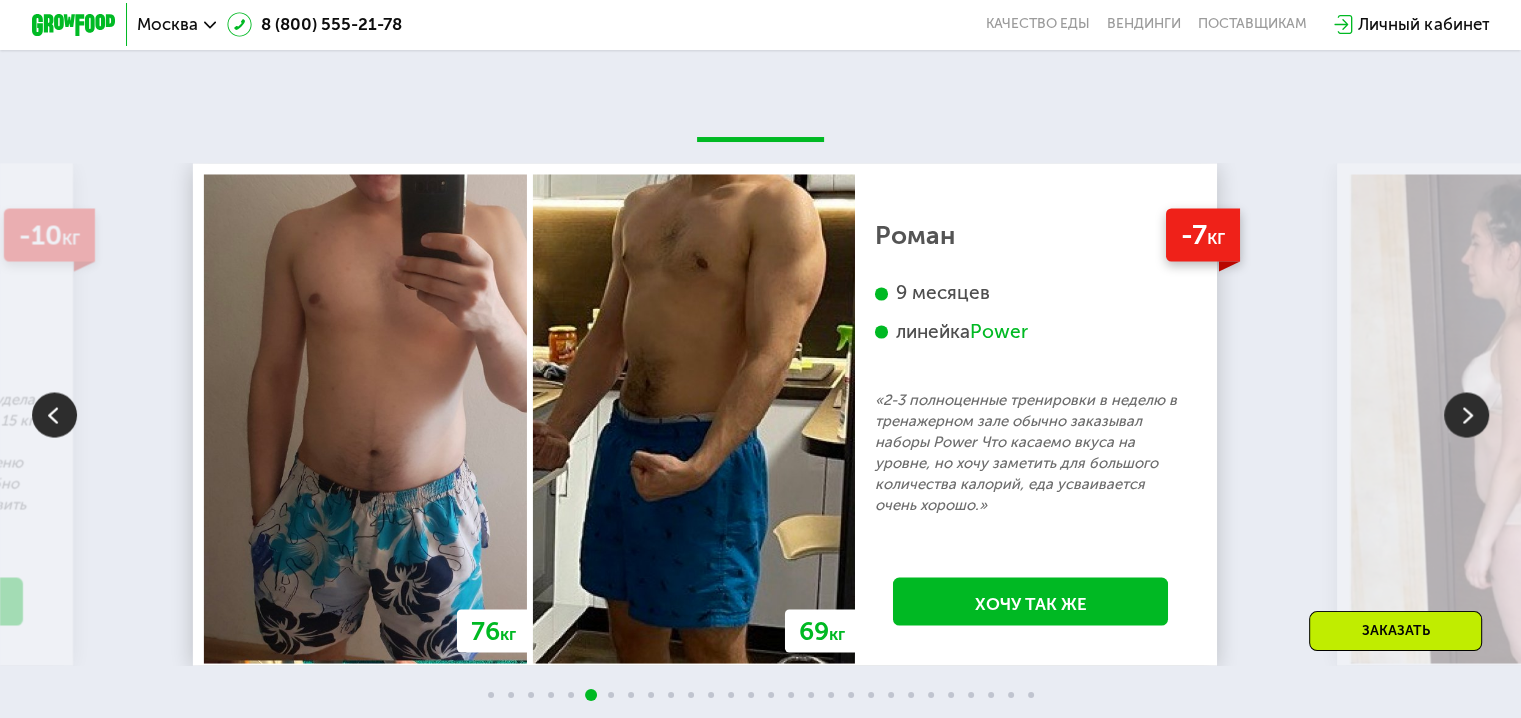 click at bounding box center [1466, 414] 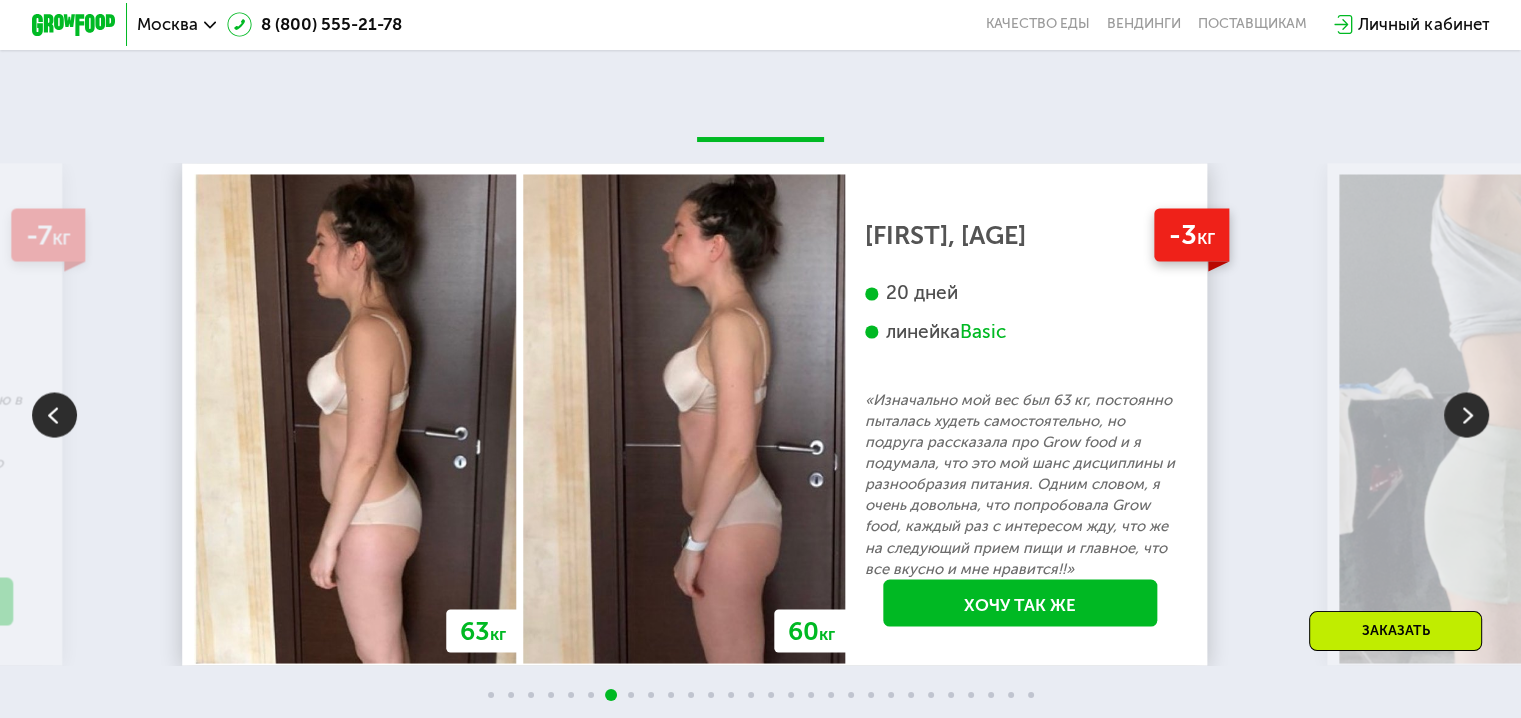 click at bounding box center [1466, 414] 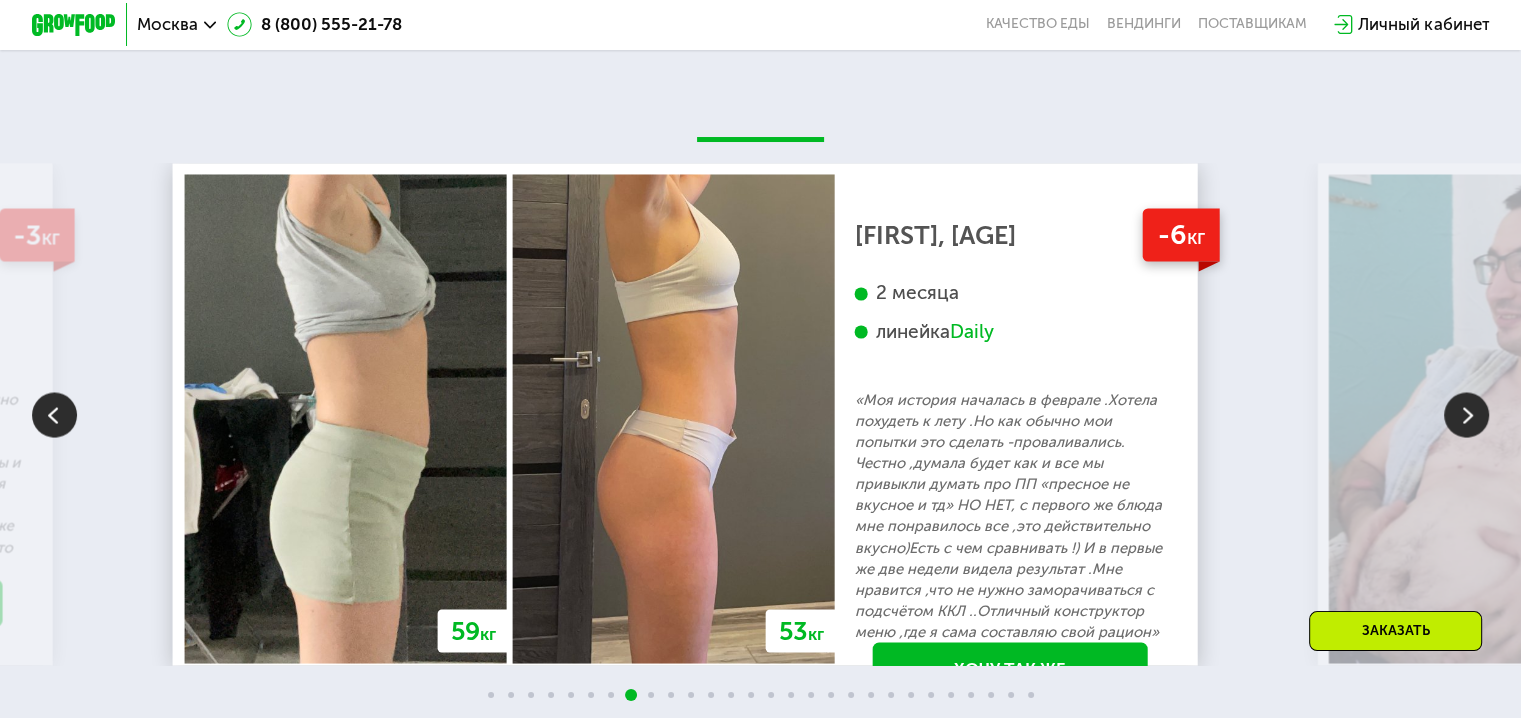 click at bounding box center [1466, 414] 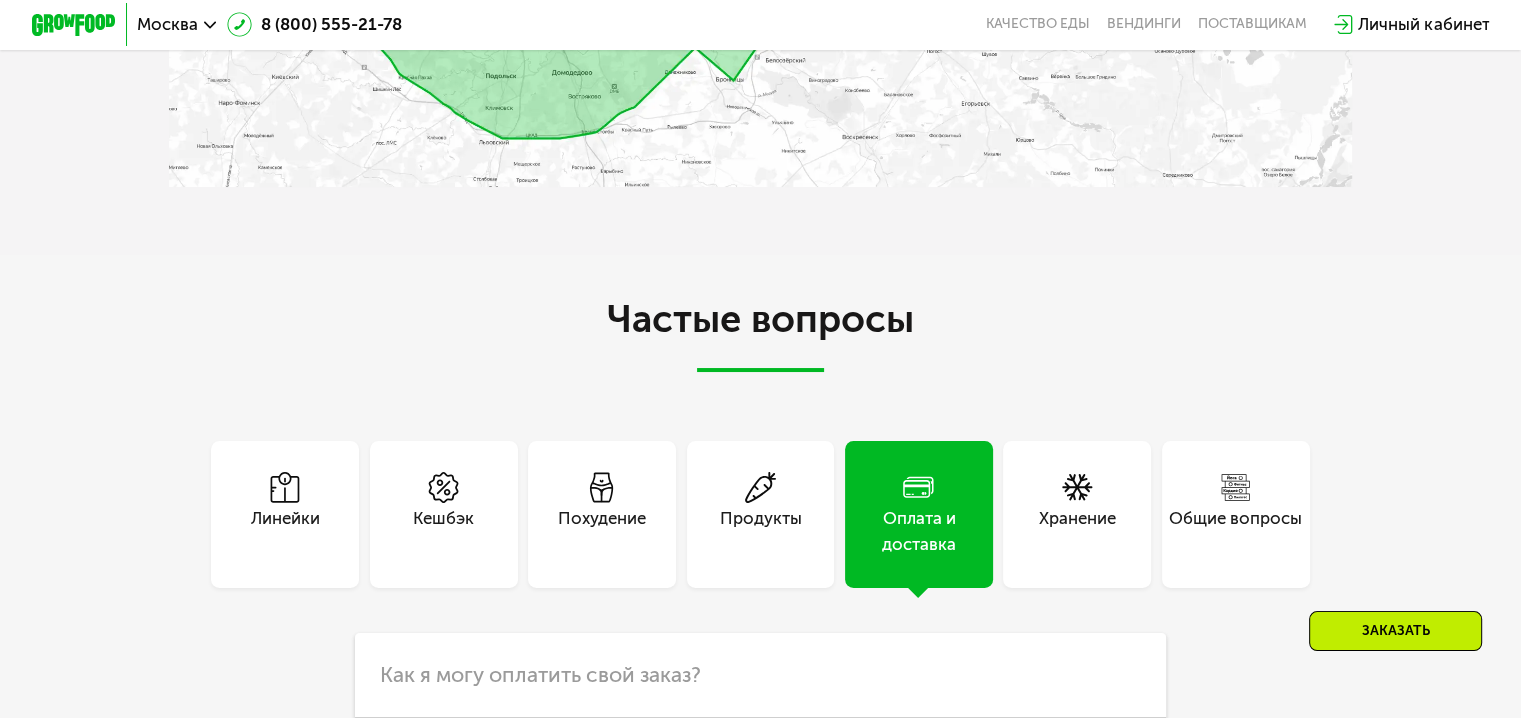 scroll, scrollTop: 5100, scrollLeft: 0, axis: vertical 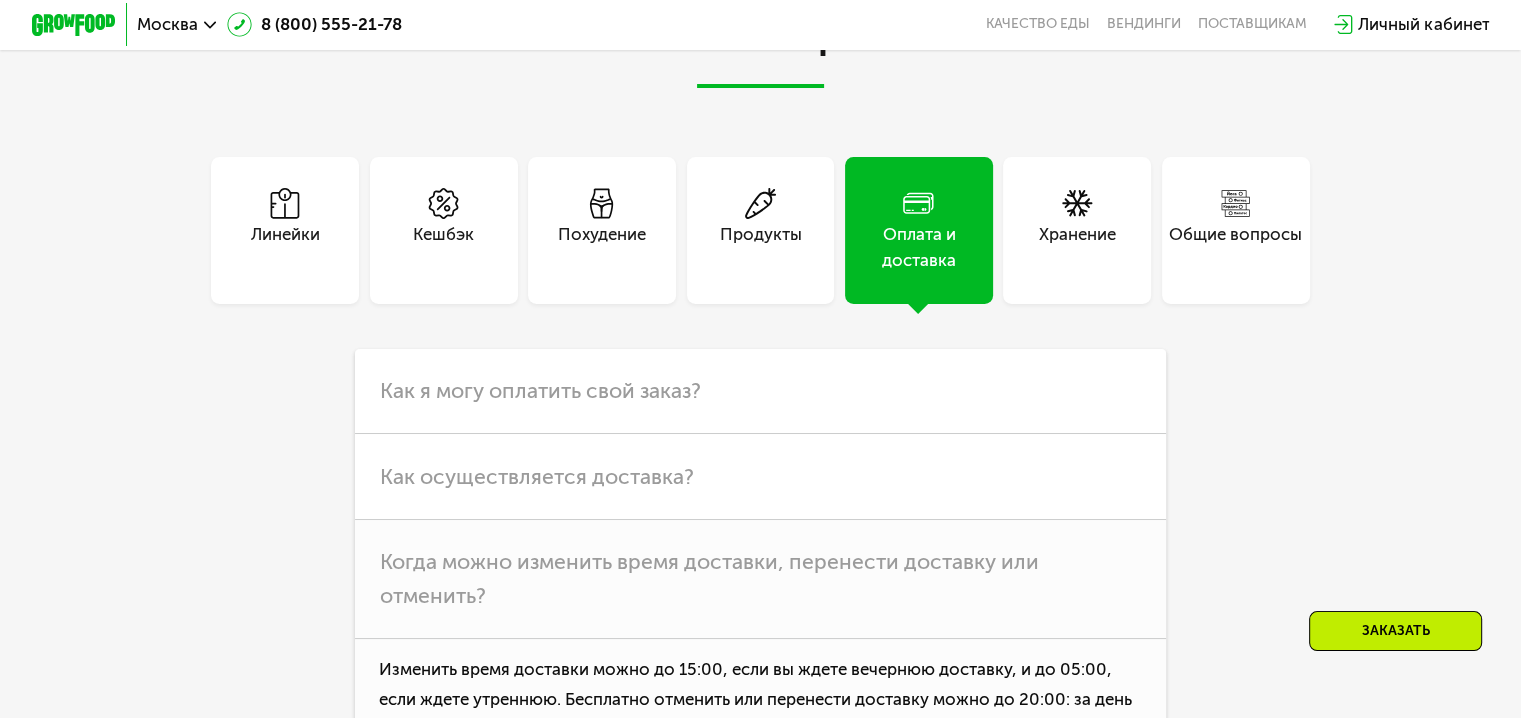 click on "Линейки" at bounding box center (285, 247) 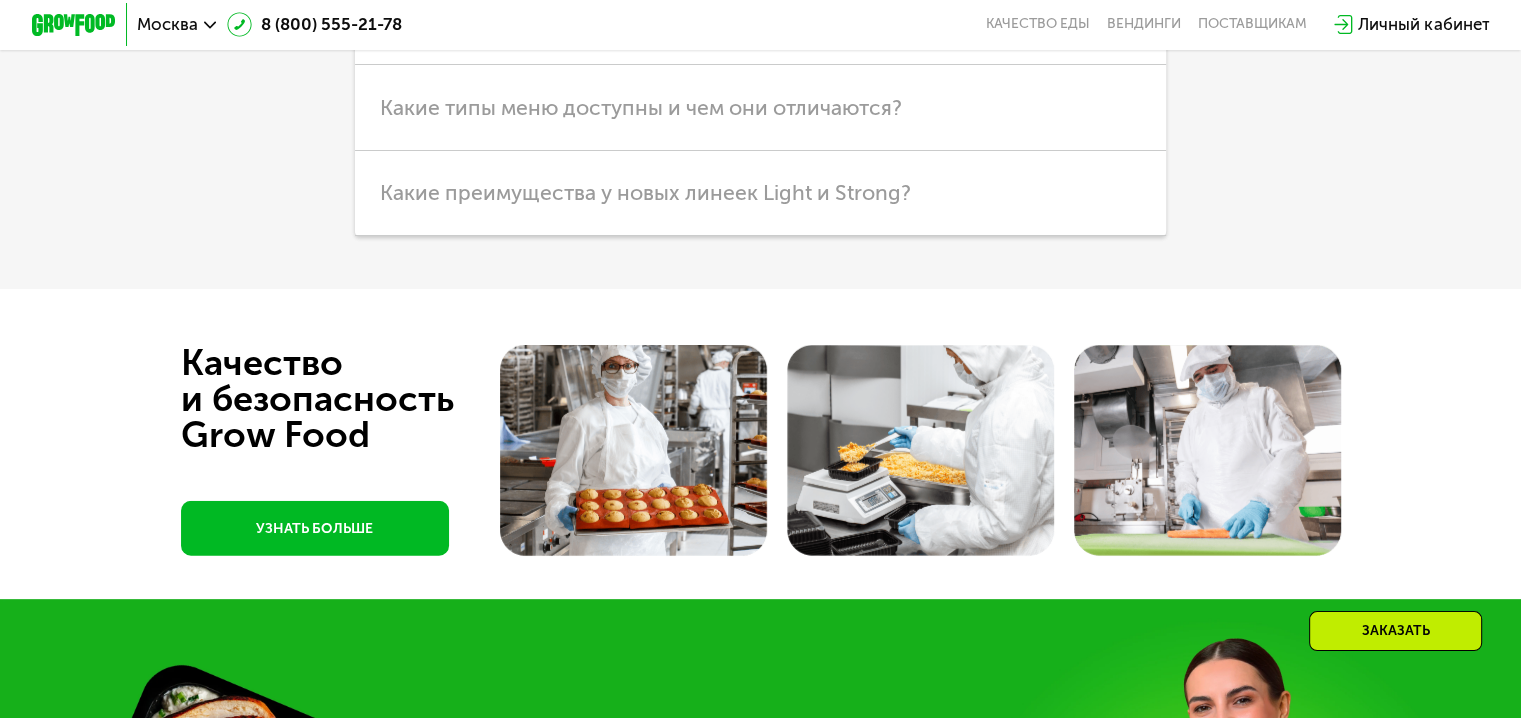 scroll, scrollTop: 5300, scrollLeft: 0, axis: vertical 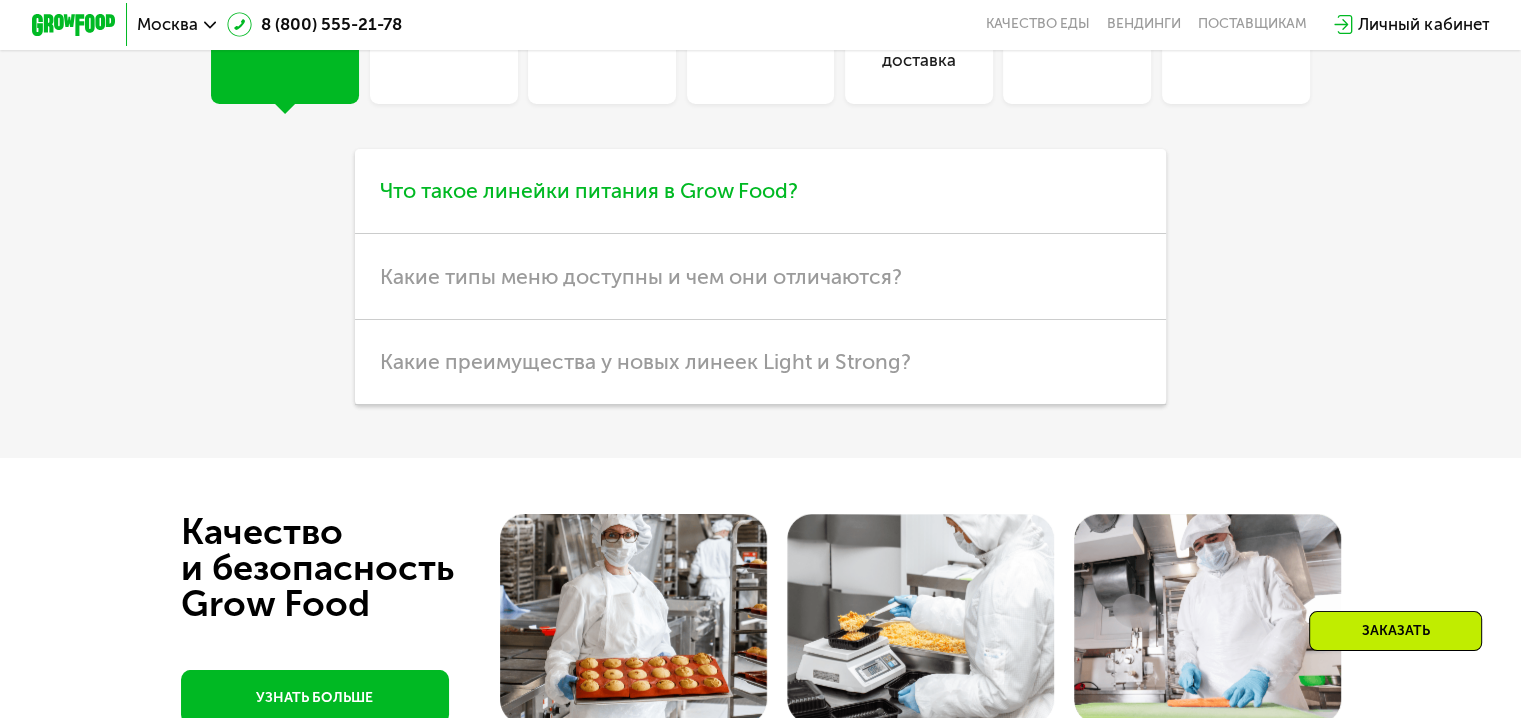 click on "Что такое линейки питания в Grow Food?" at bounding box center (589, 190) 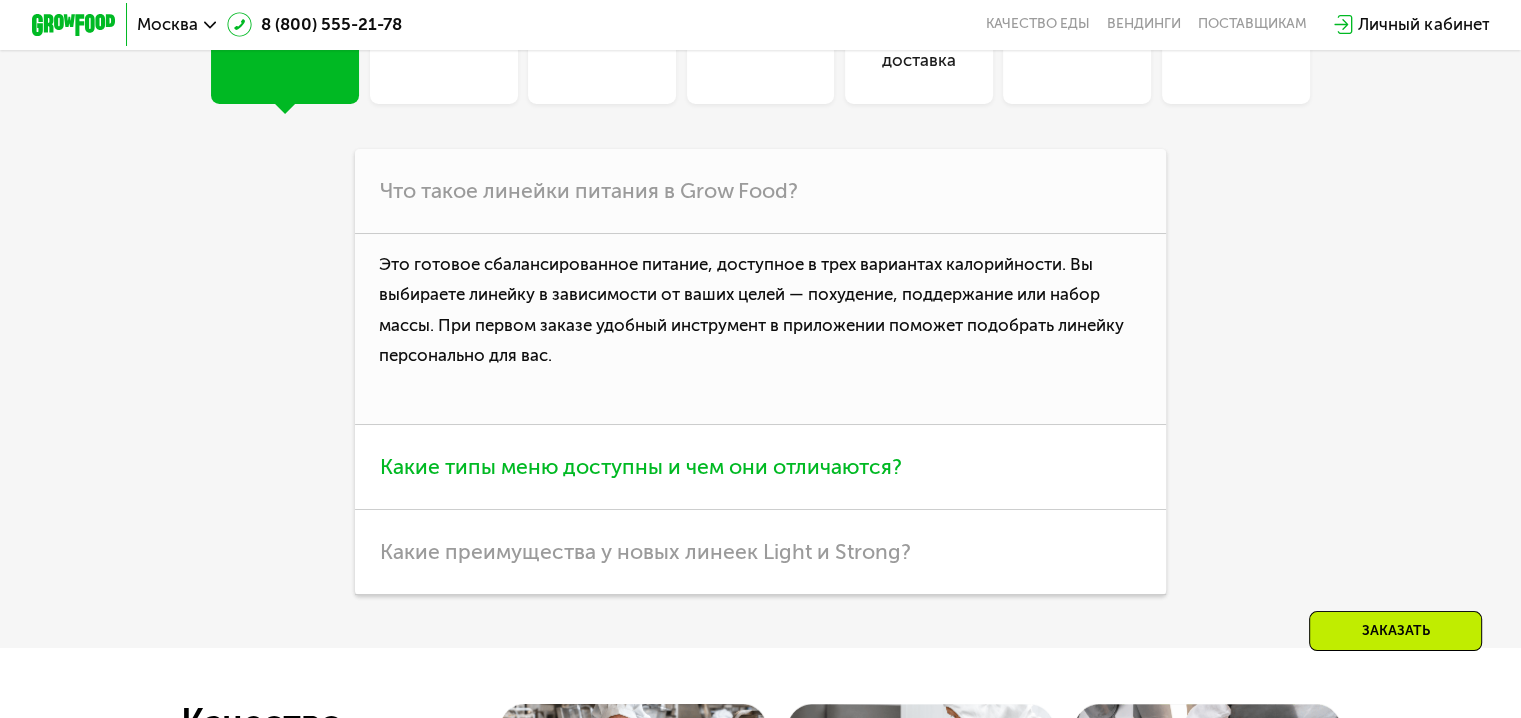 click on "Какие типы меню доступны и чем они отличаются?" at bounding box center (641, 466) 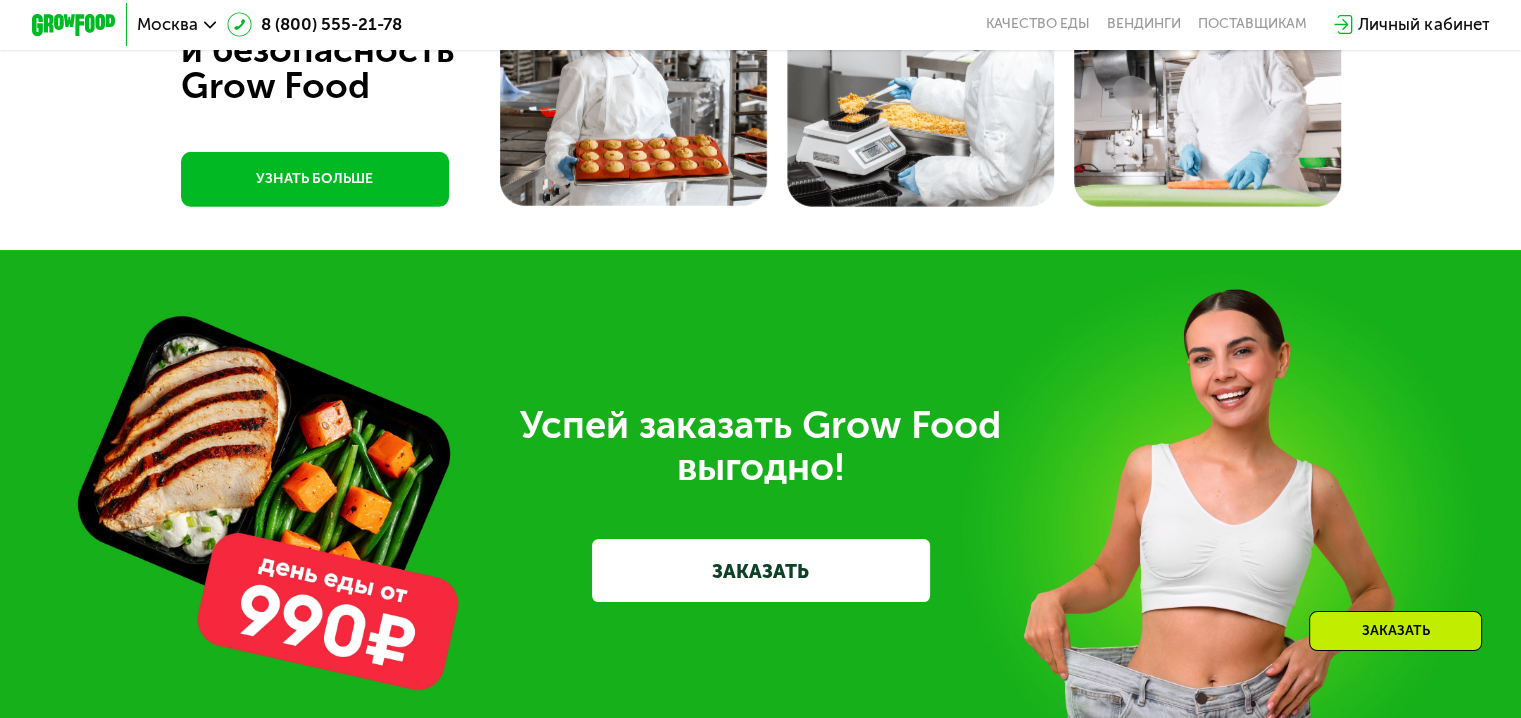 scroll, scrollTop: 6600, scrollLeft: 0, axis: vertical 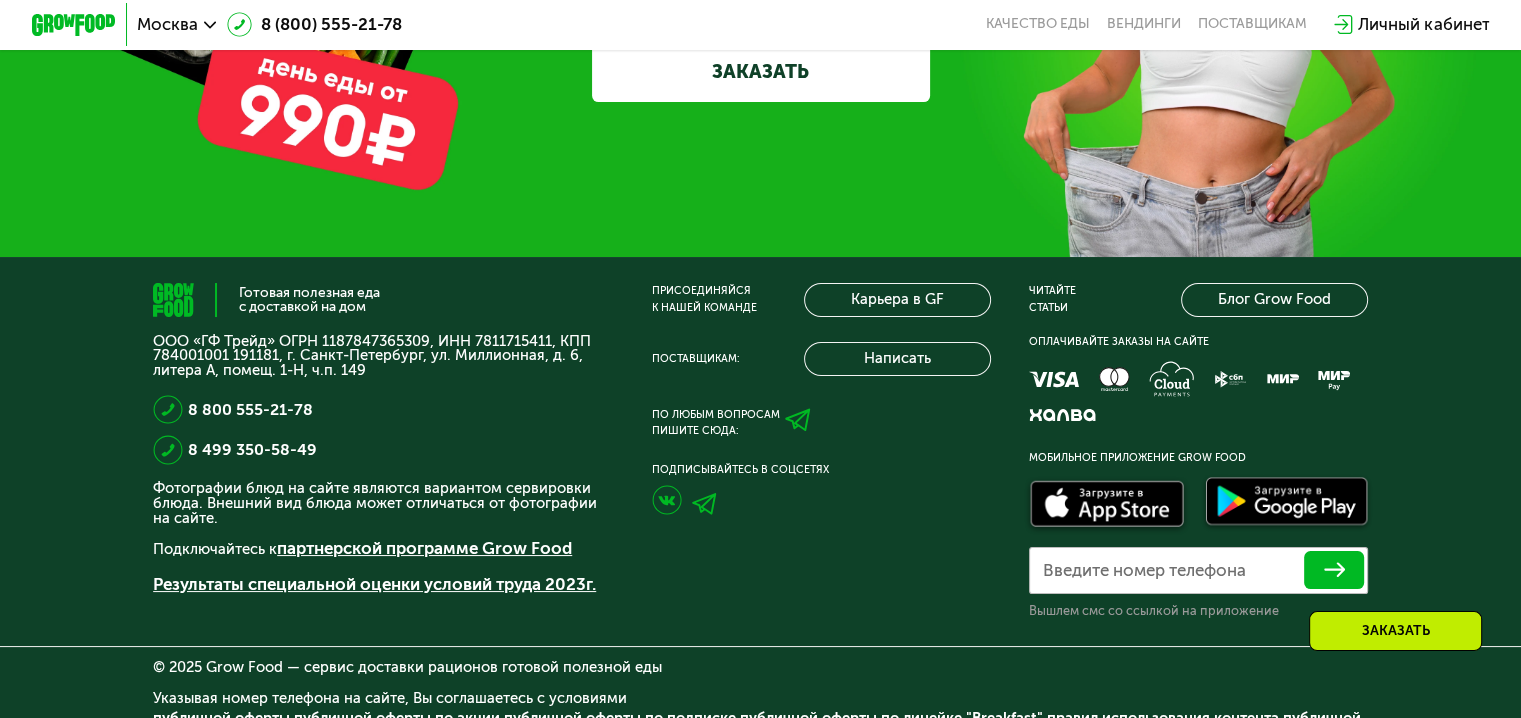 click 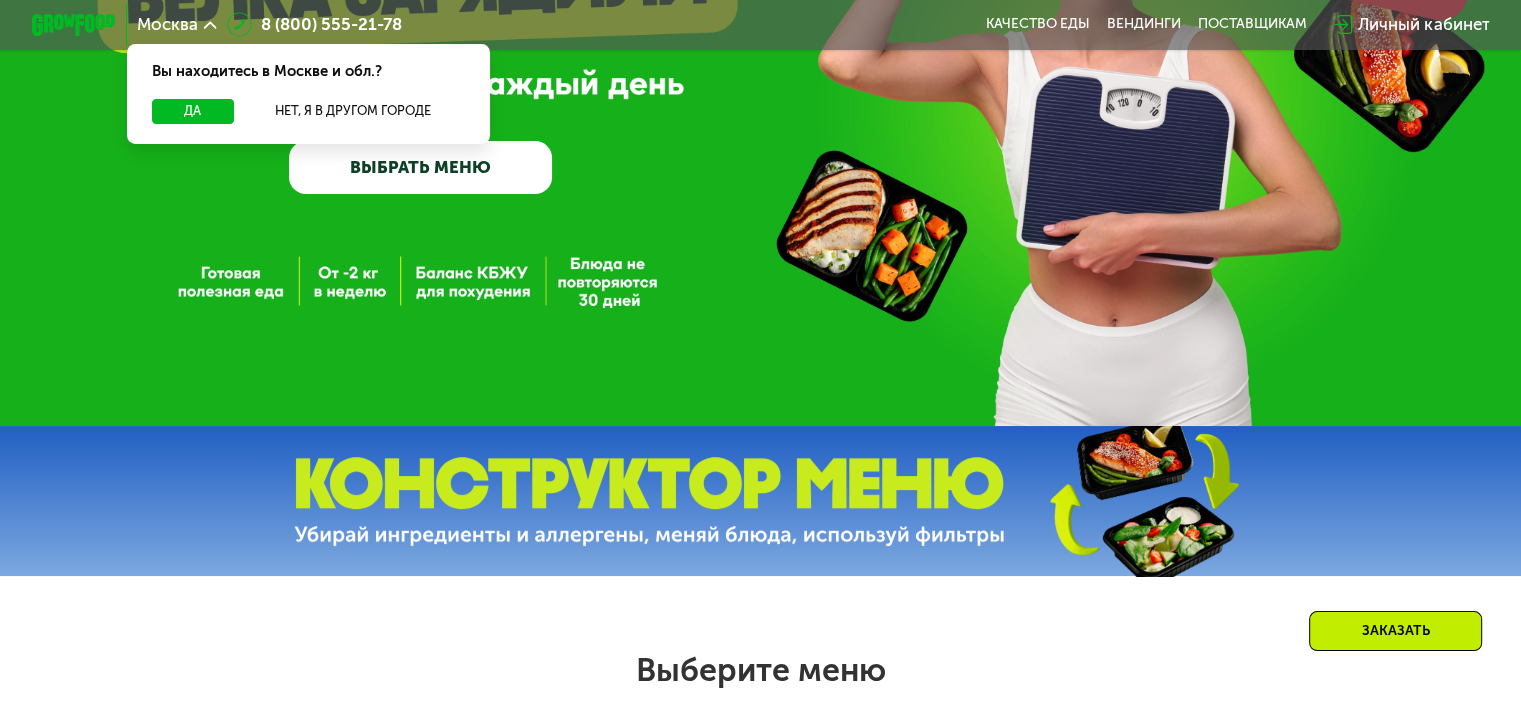 scroll, scrollTop: 300, scrollLeft: 0, axis: vertical 